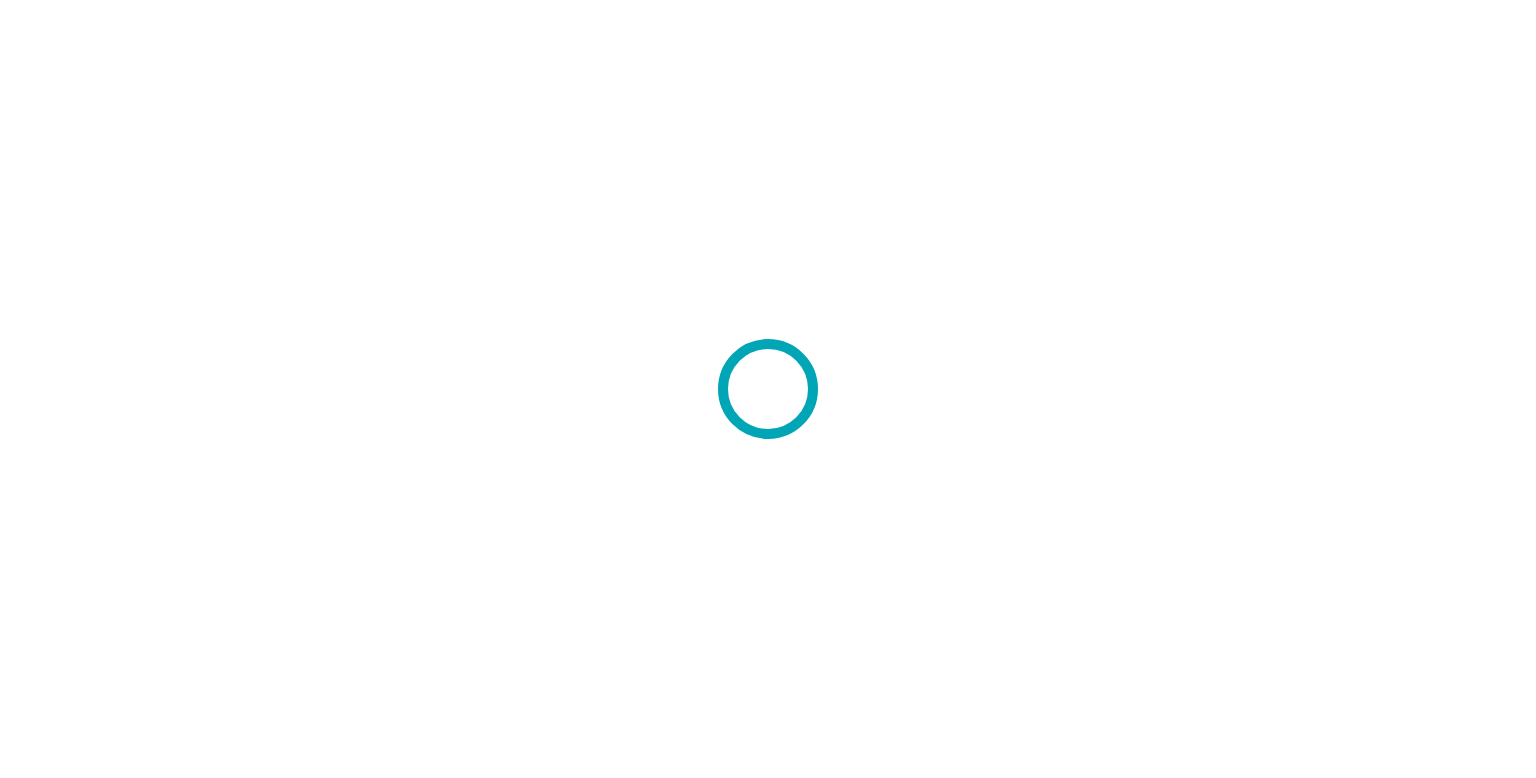 scroll, scrollTop: 0, scrollLeft: 0, axis: both 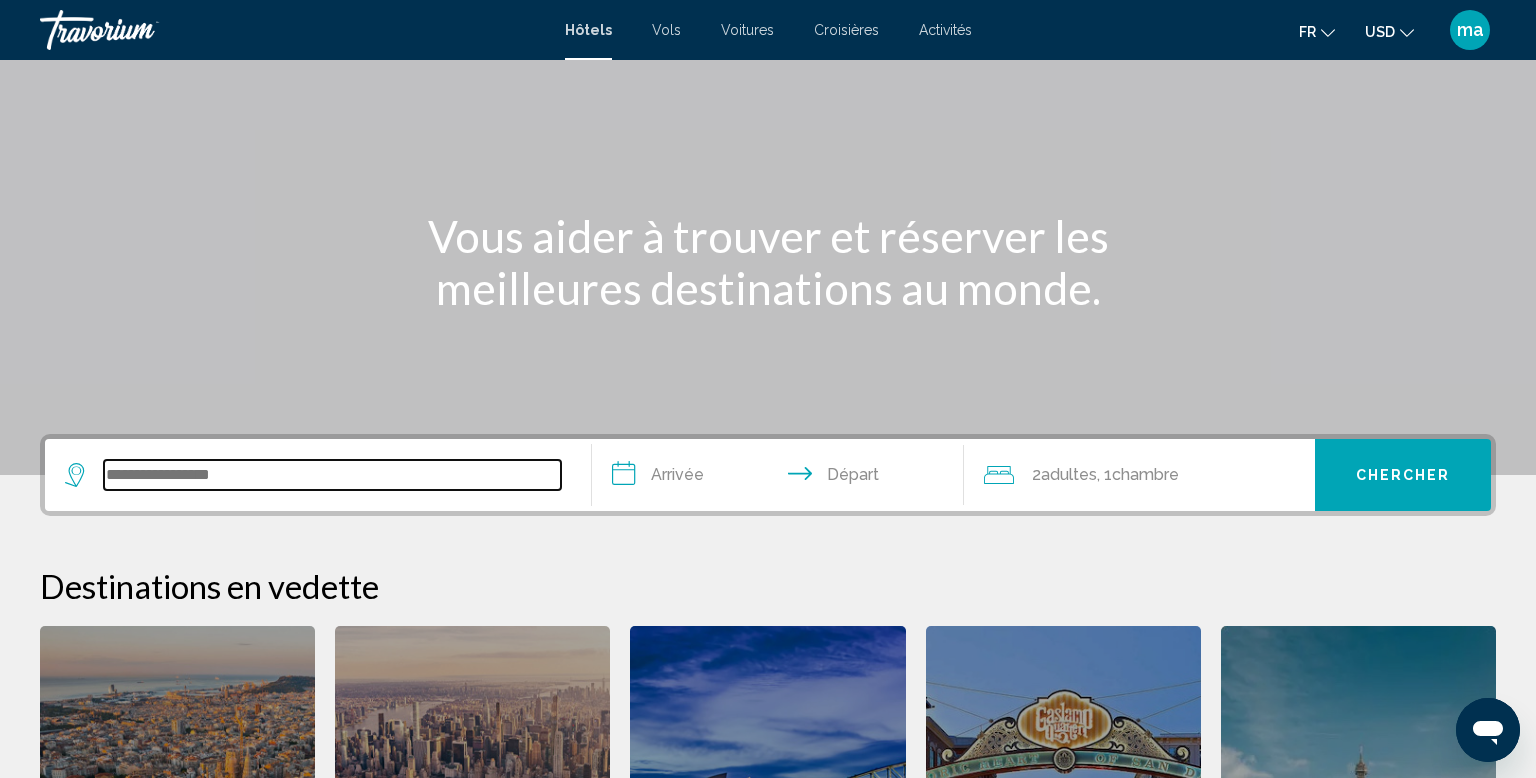 click at bounding box center (332, 475) 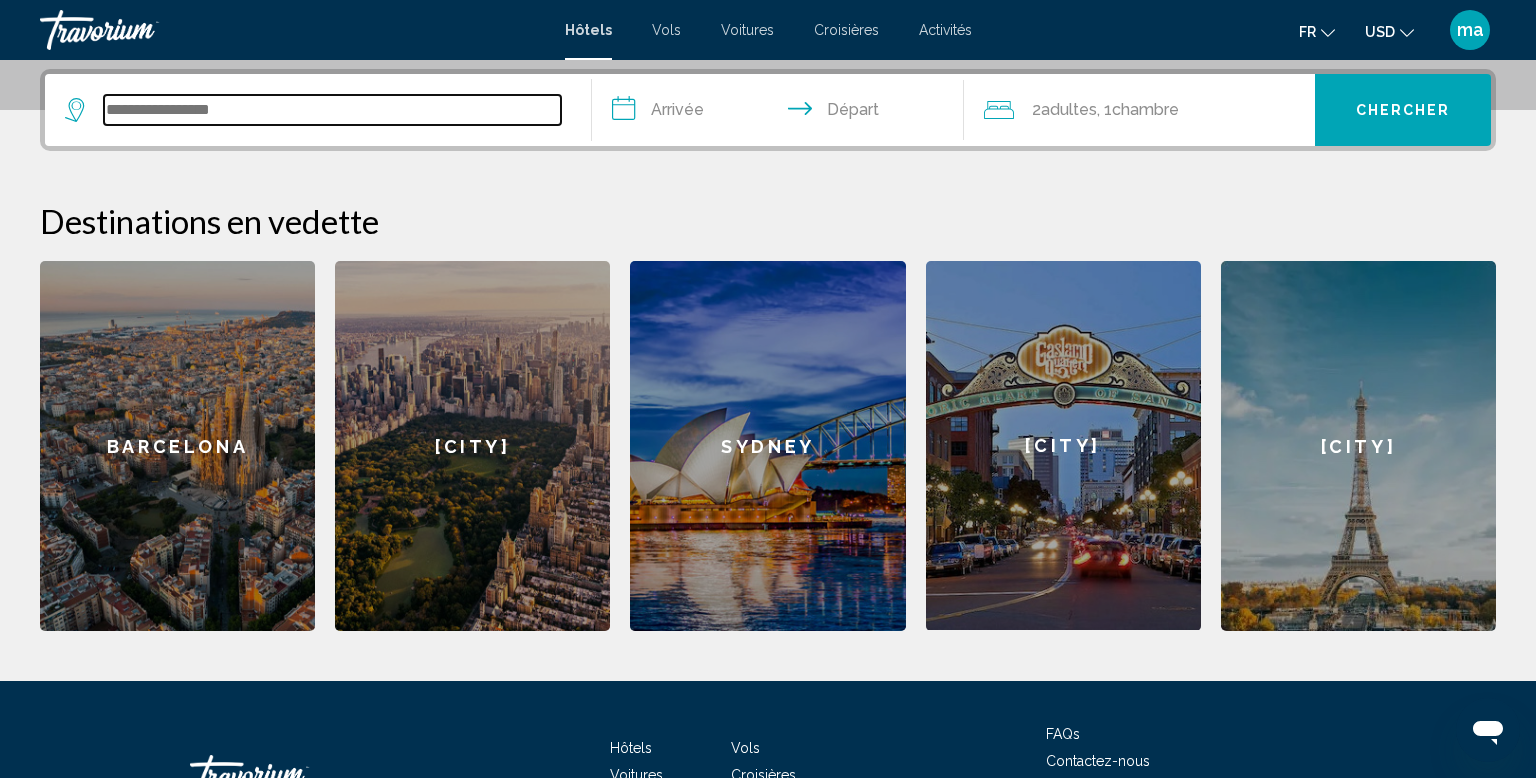 scroll, scrollTop: 493, scrollLeft: 0, axis: vertical 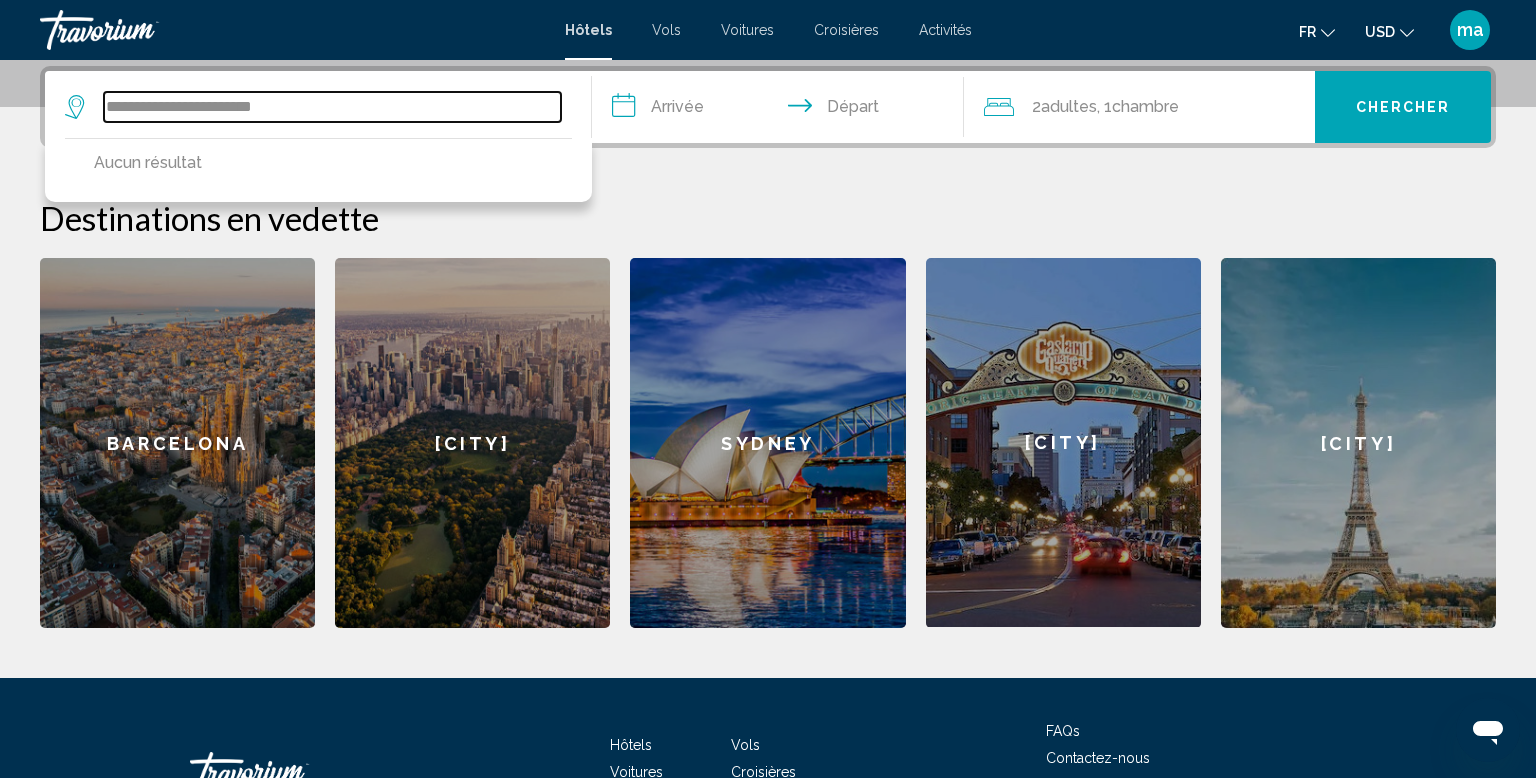 click on "**********" at bounding box center [332, 107] 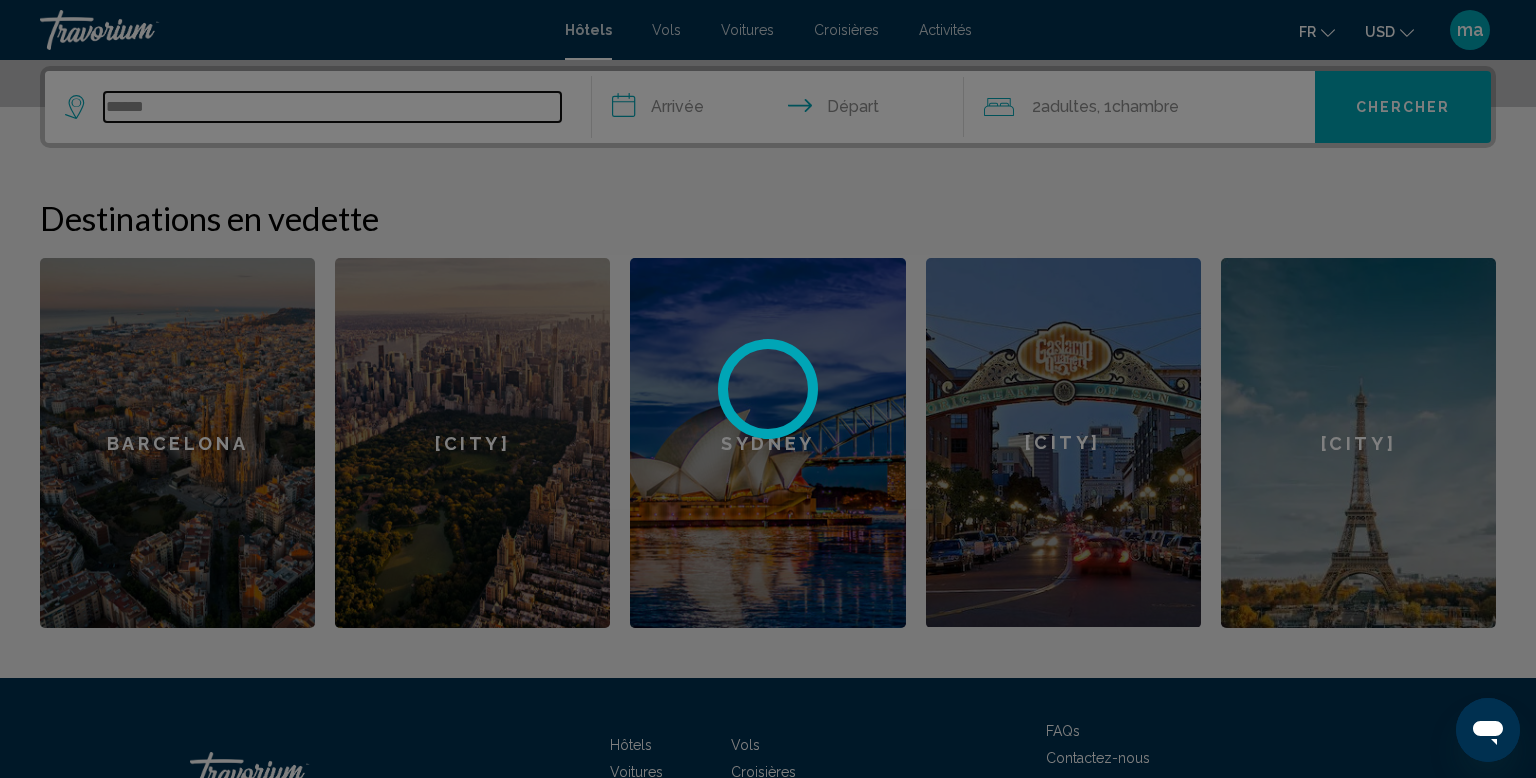 type on "*****" 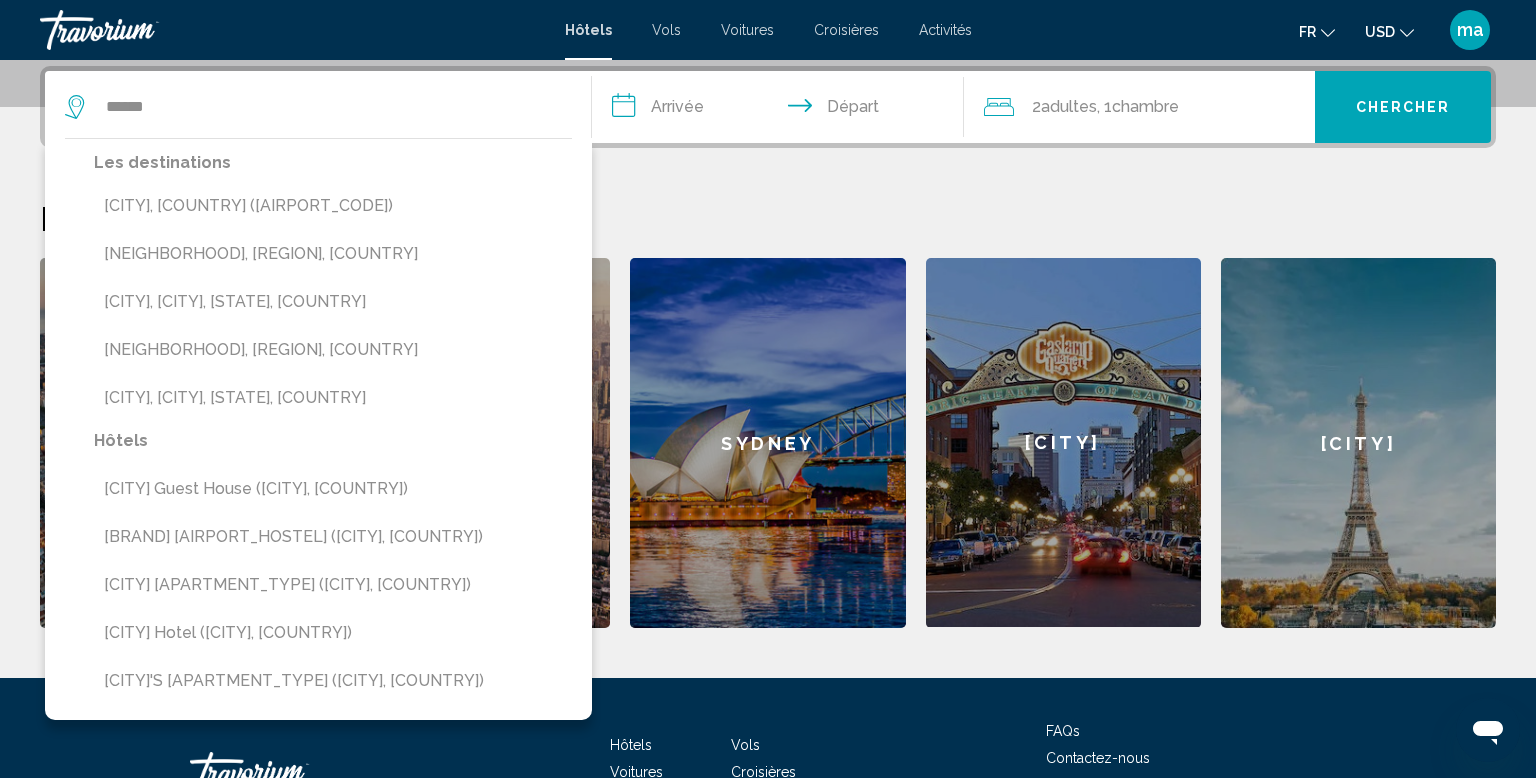 click on "**********" at bounding box center (782, 110) 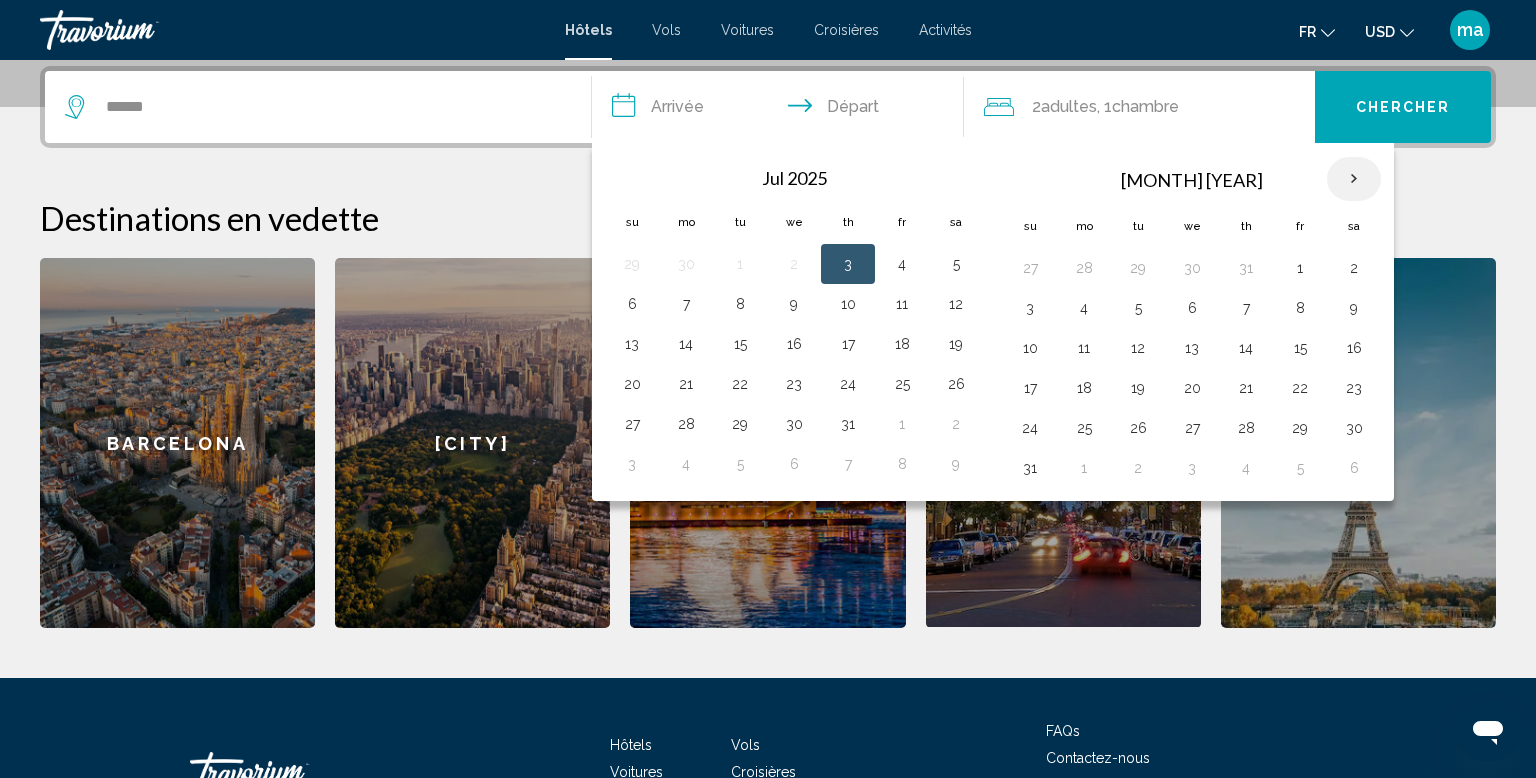 click at bounding box center (1354, 179) 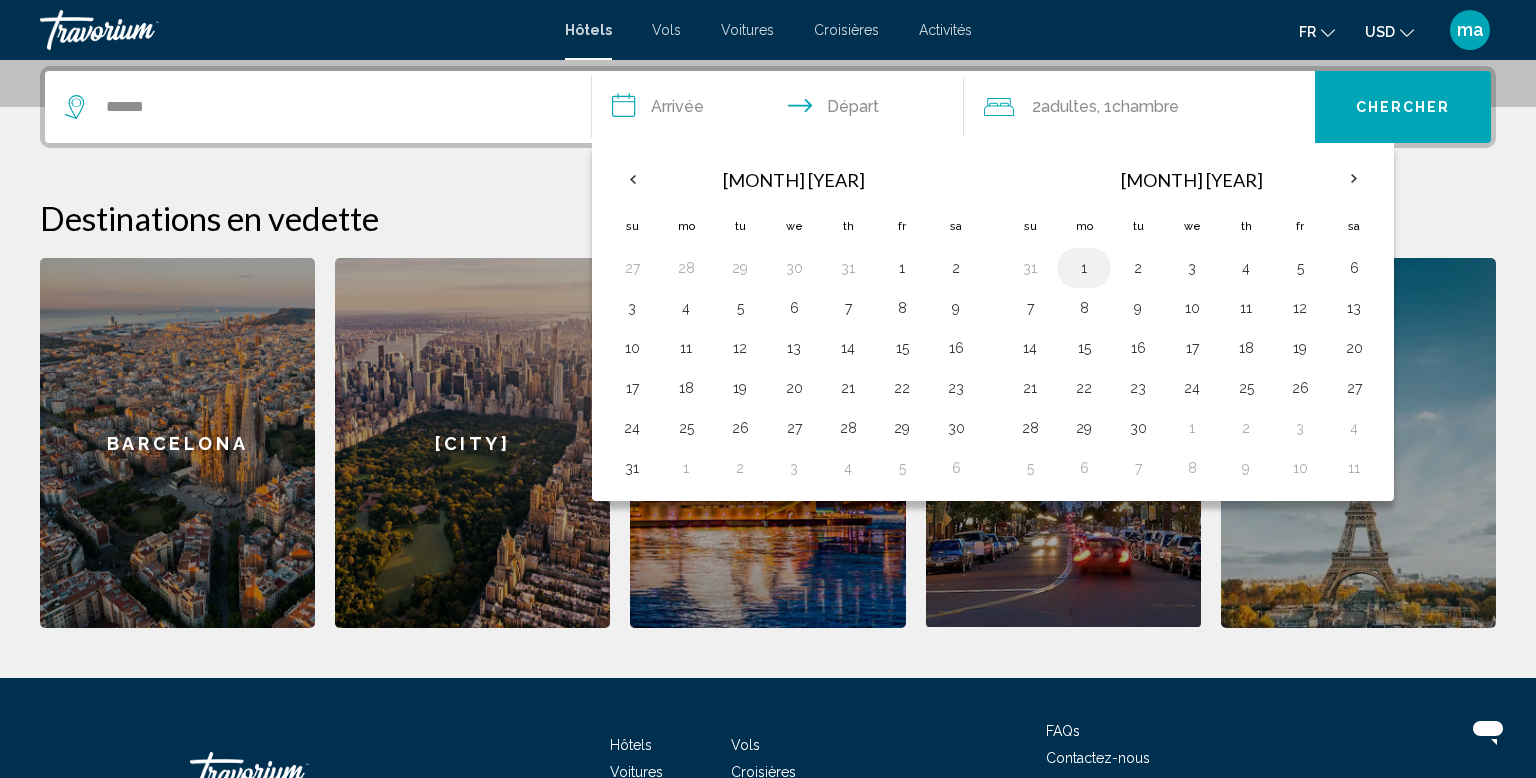 click on "[NUMBER]" at bounding box center [1084, 268] 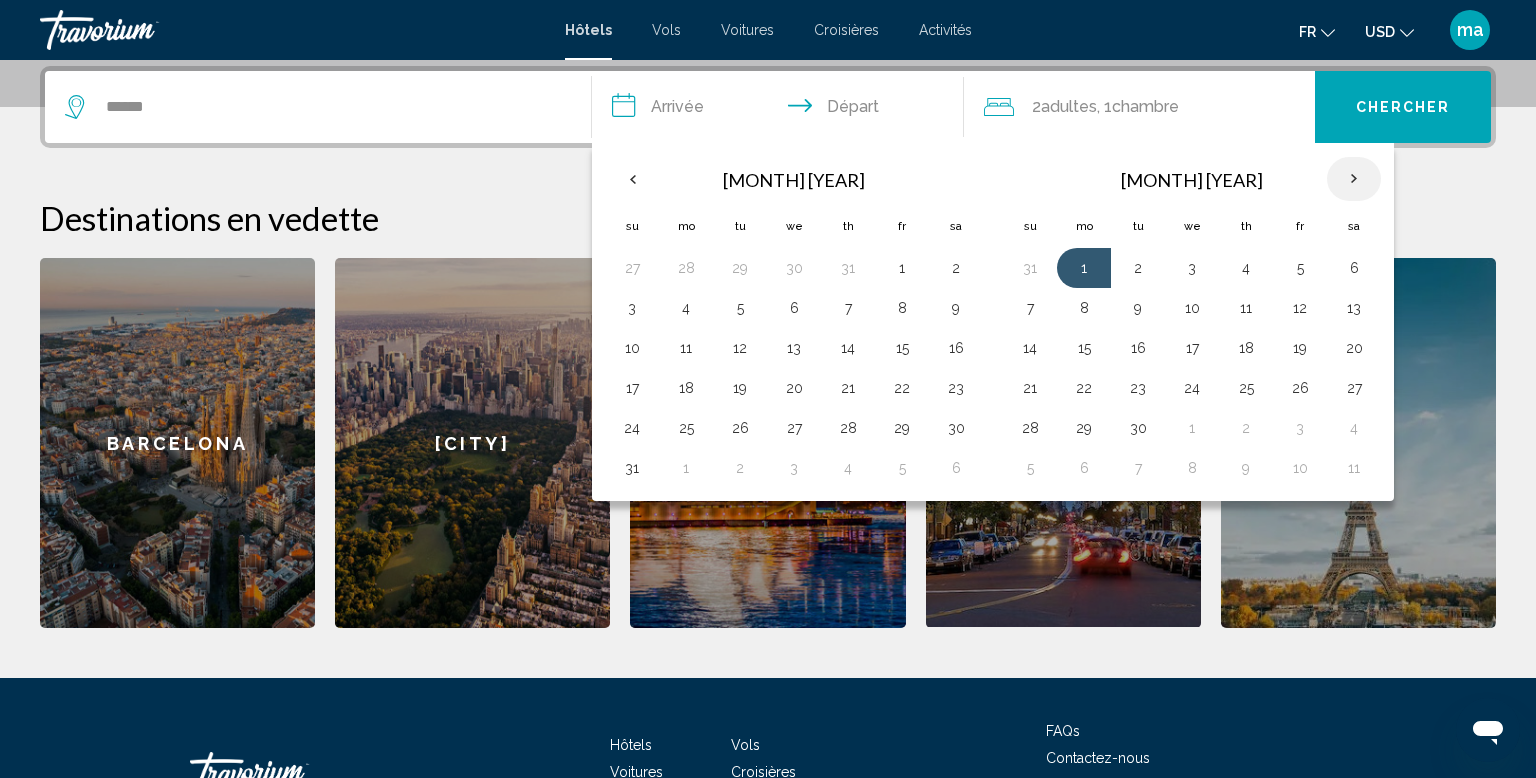 click at bounding box center [1354, 179] 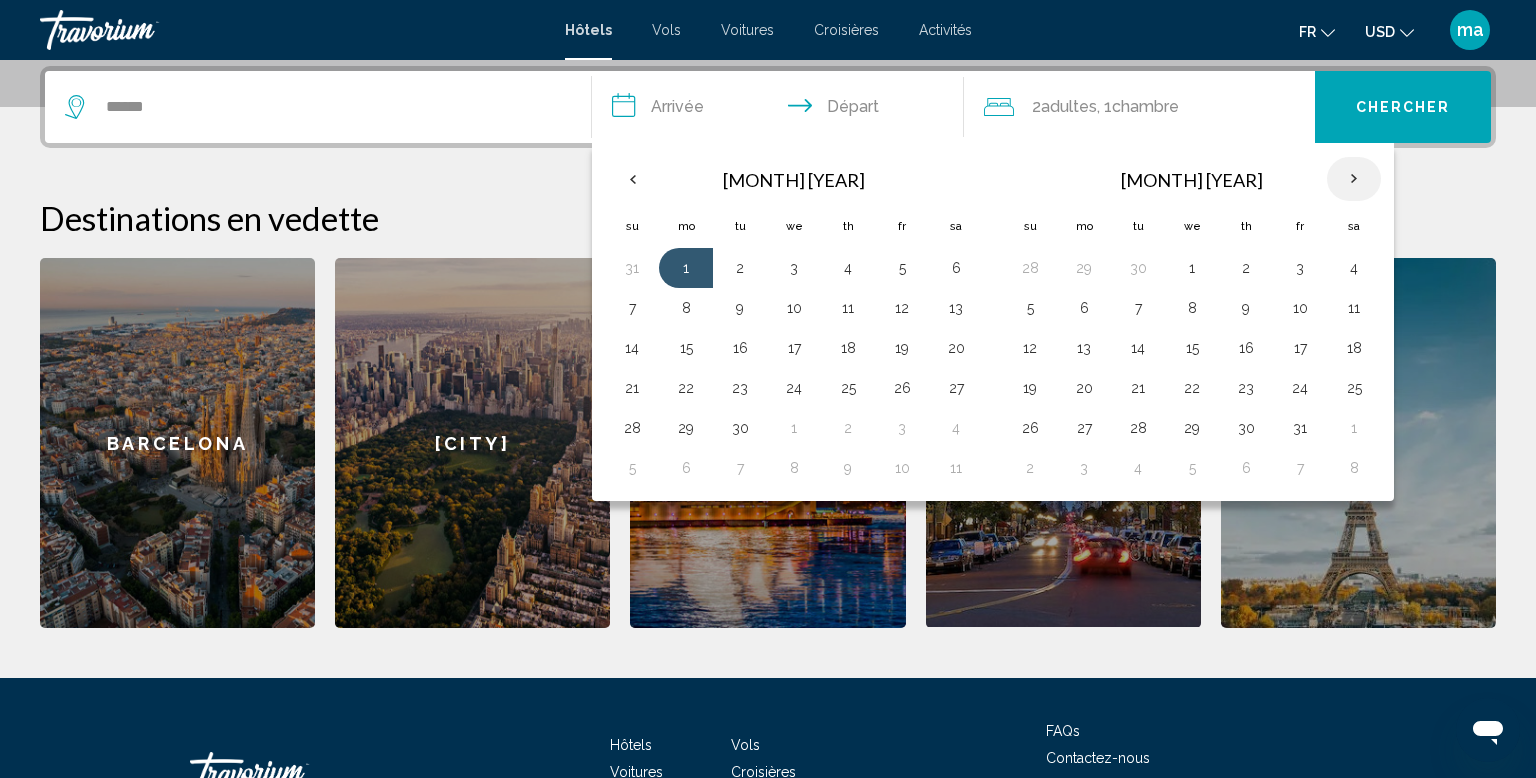 click at bounding box center [1354, 179] 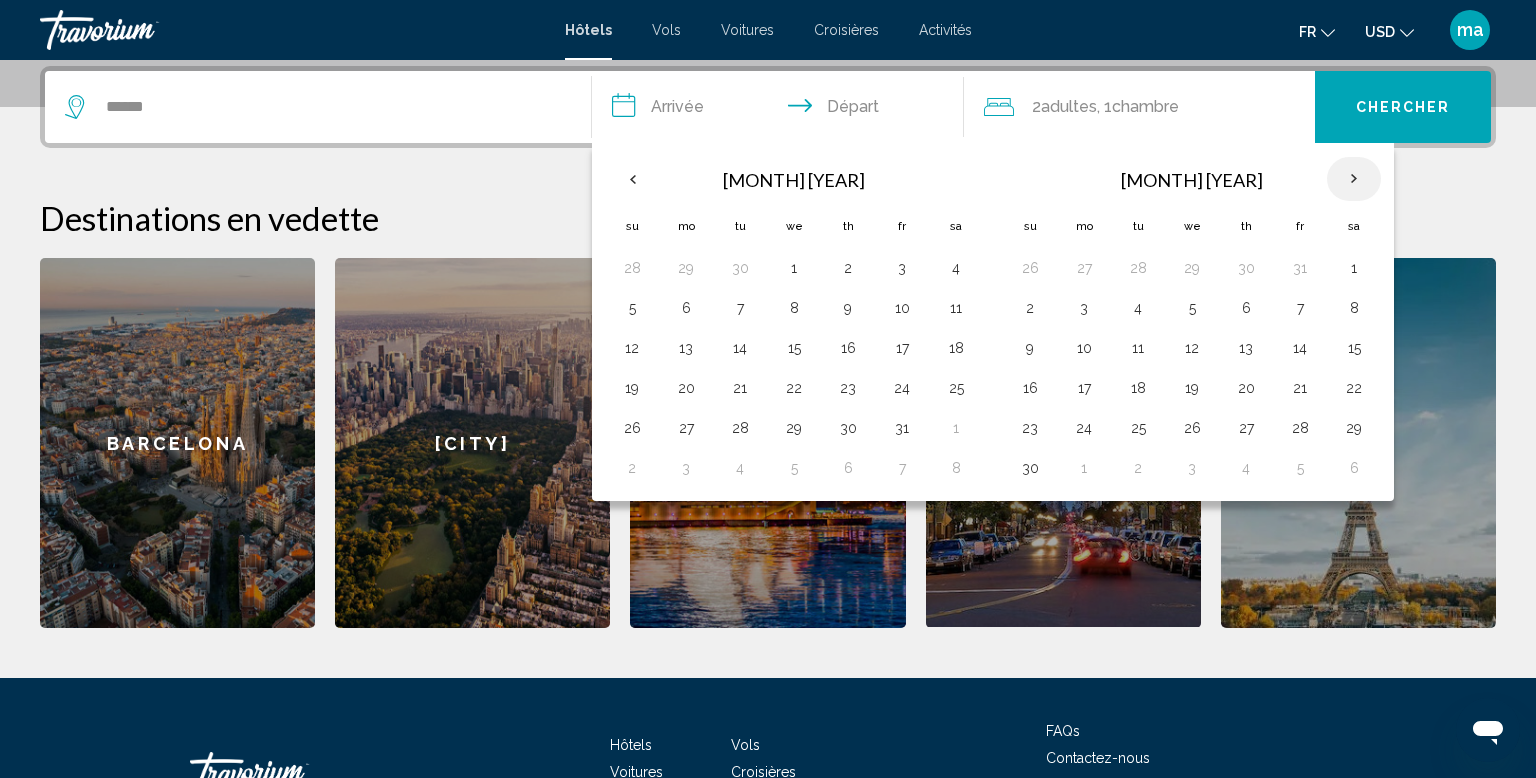 click at bounding box center [1354, 179] 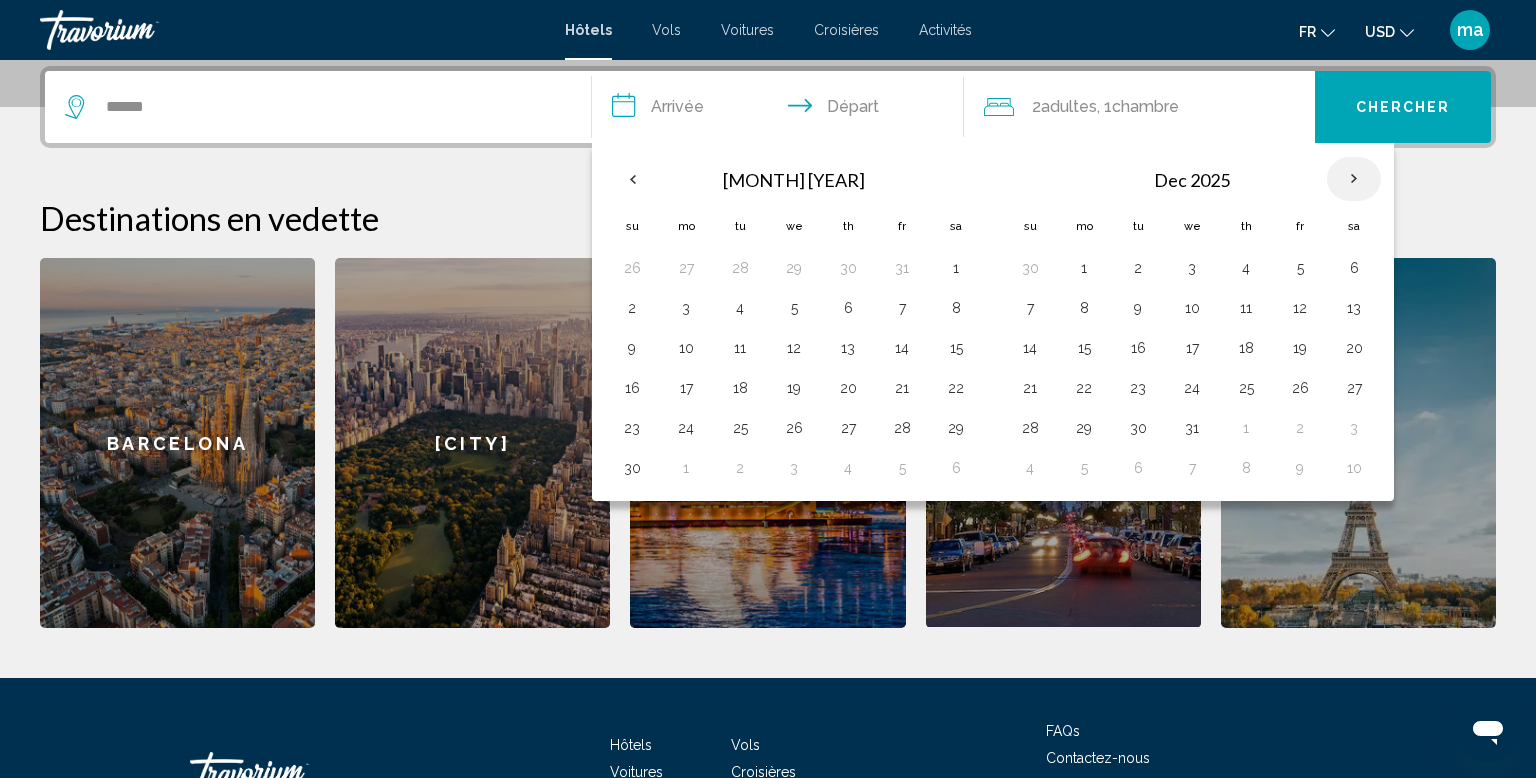 click at bounding box center (1354, 179) 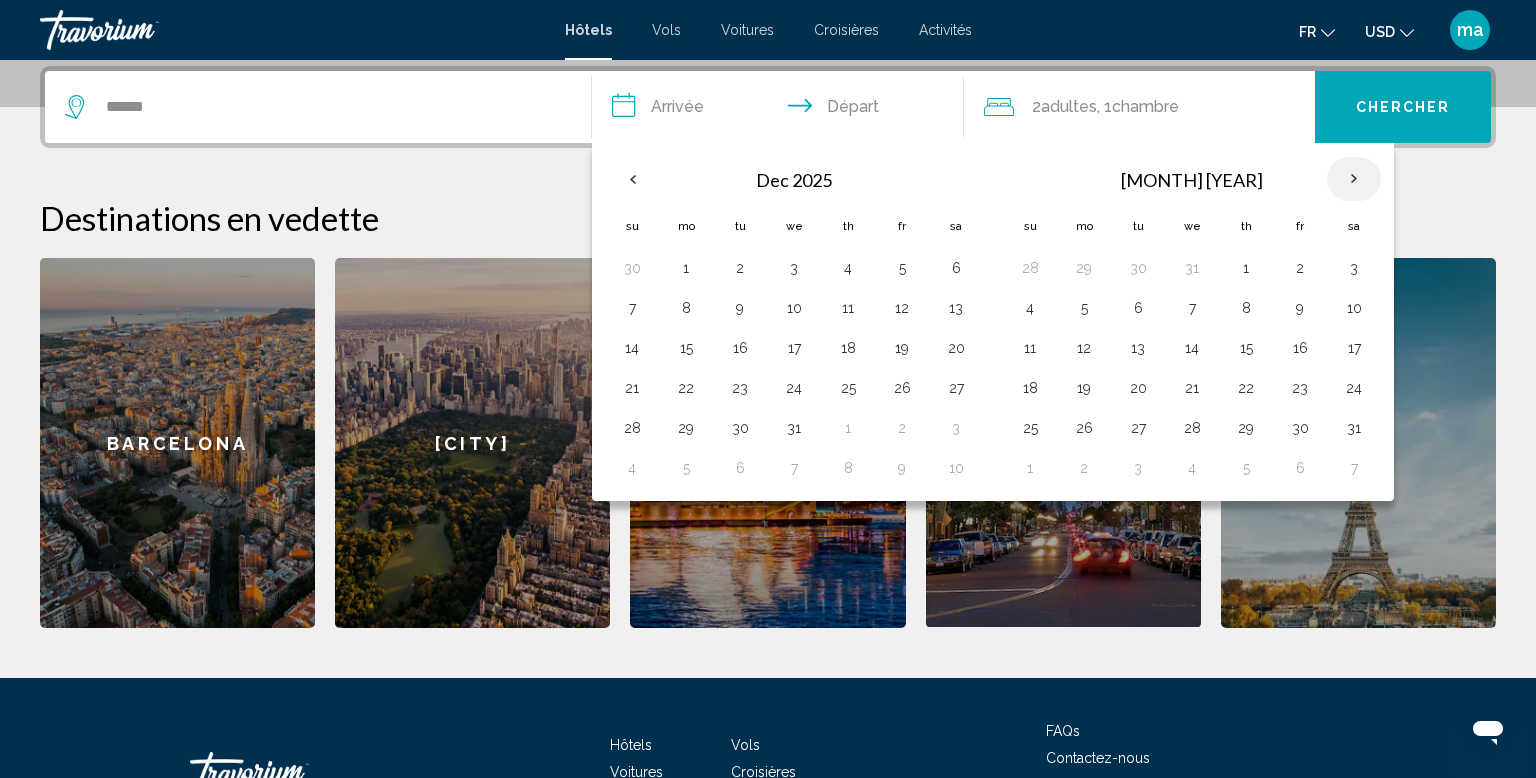 click at bounding box center (1354, 179) 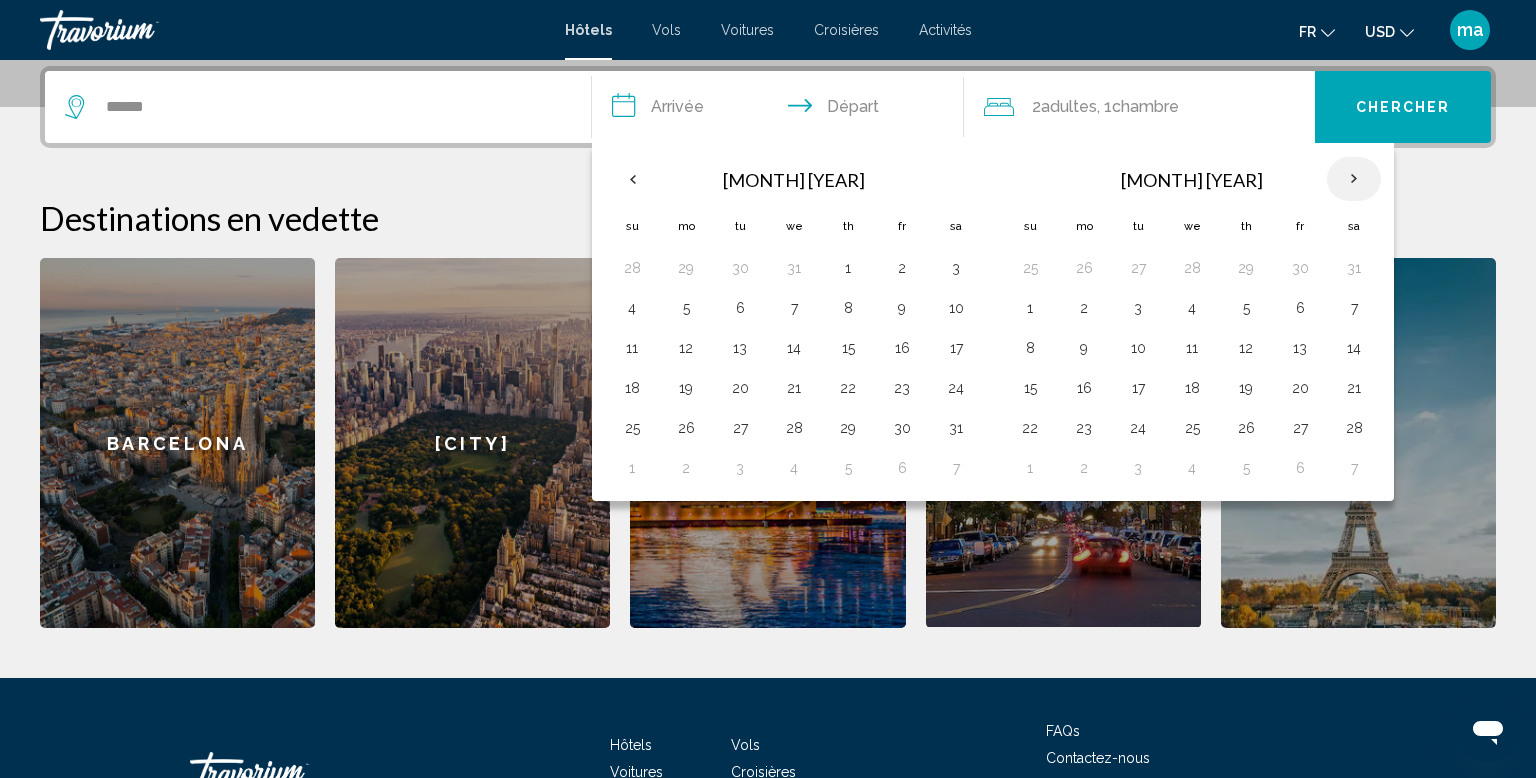 click at bounding box center (1354, 179) 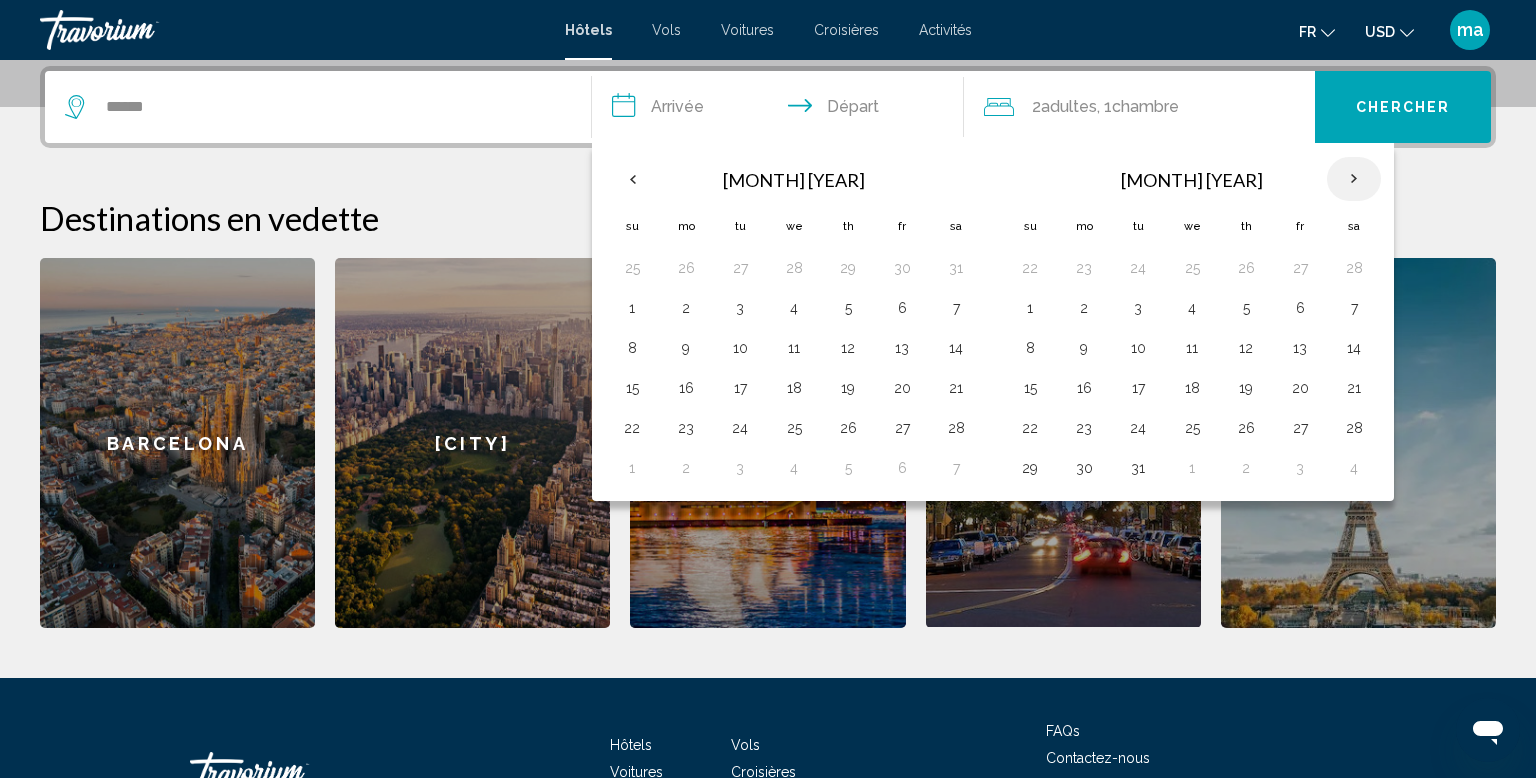 click at bounding box center (1354, 179) 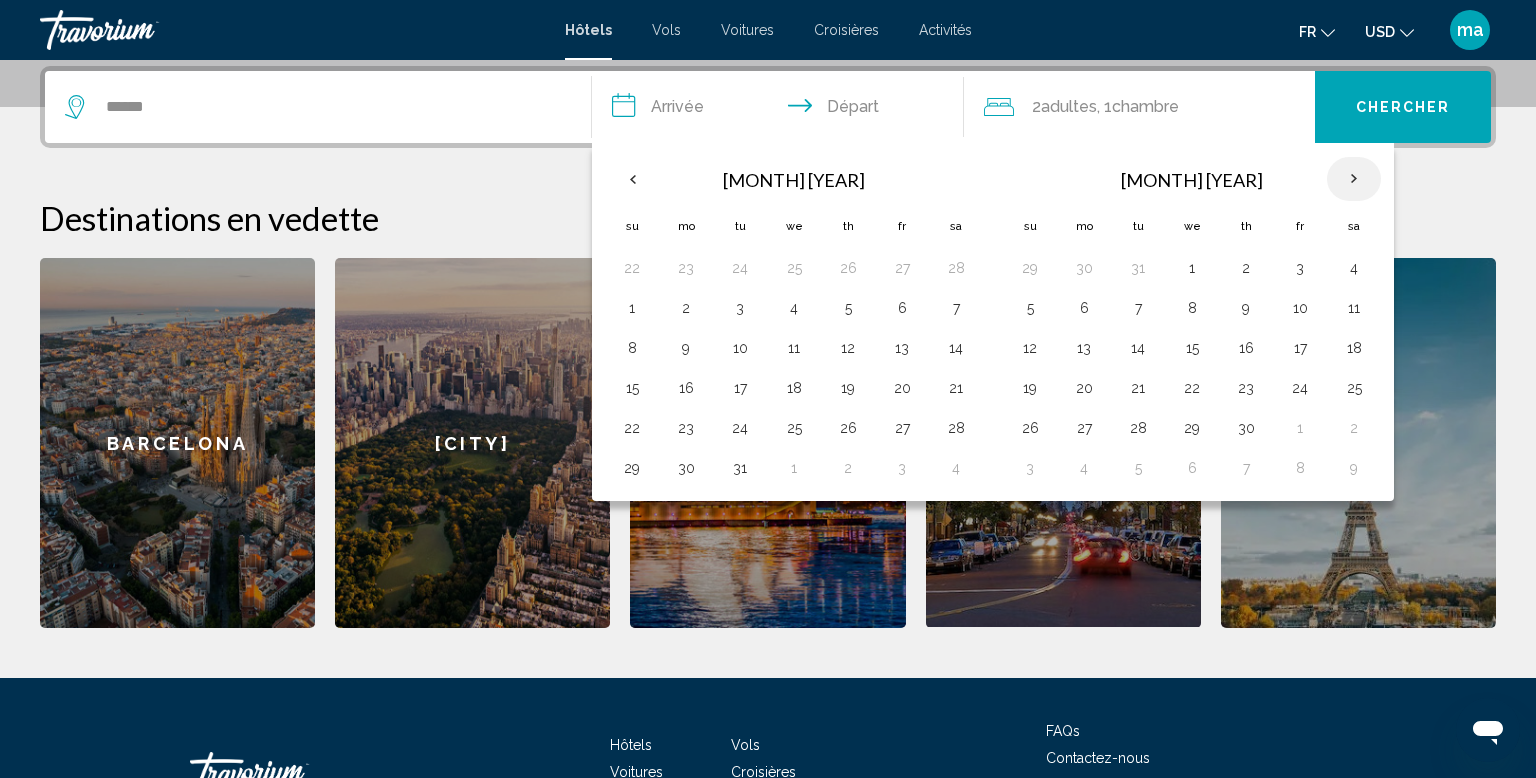 click at bounding box center [1354, 179] 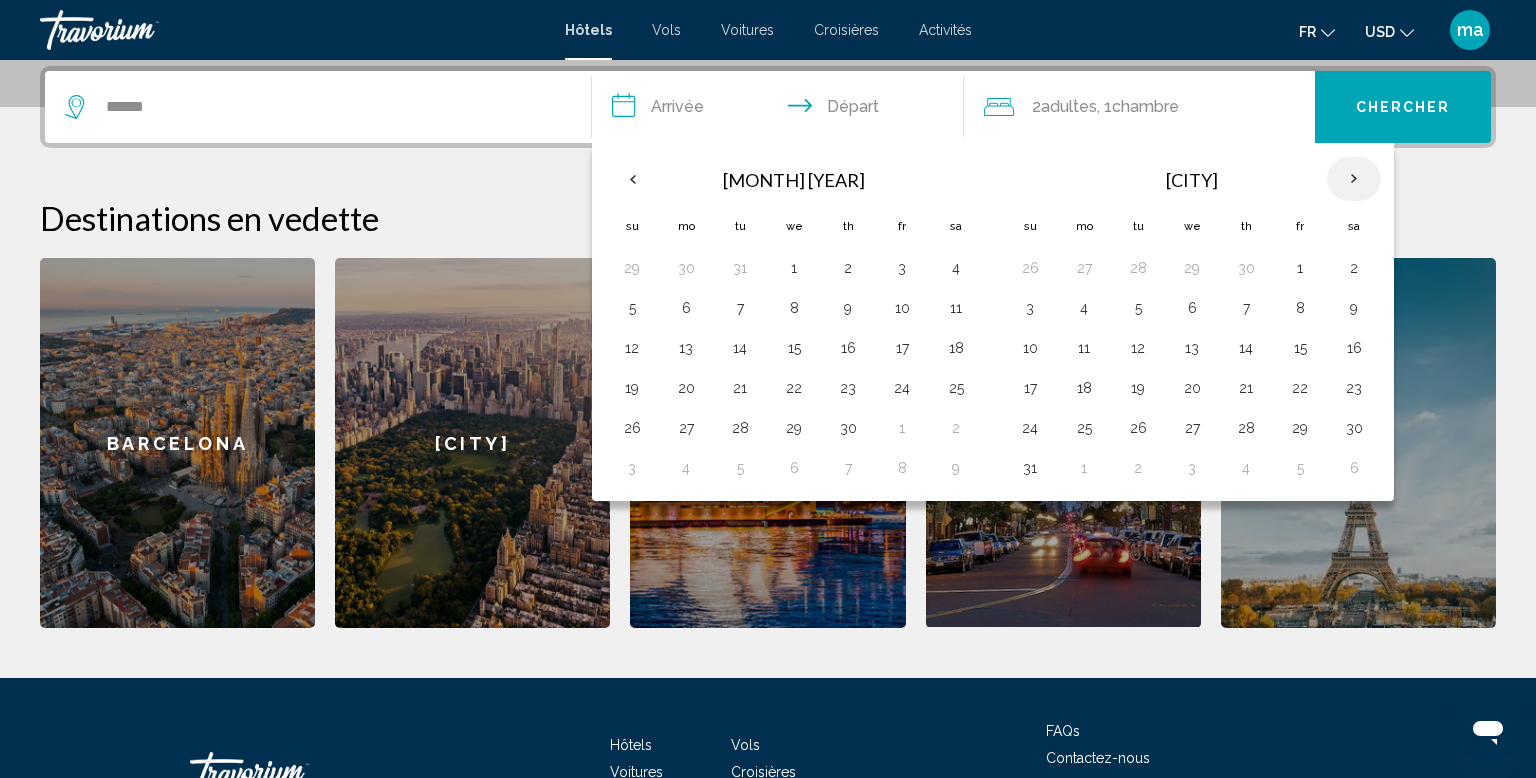 click at bounding box center [1354, 179] 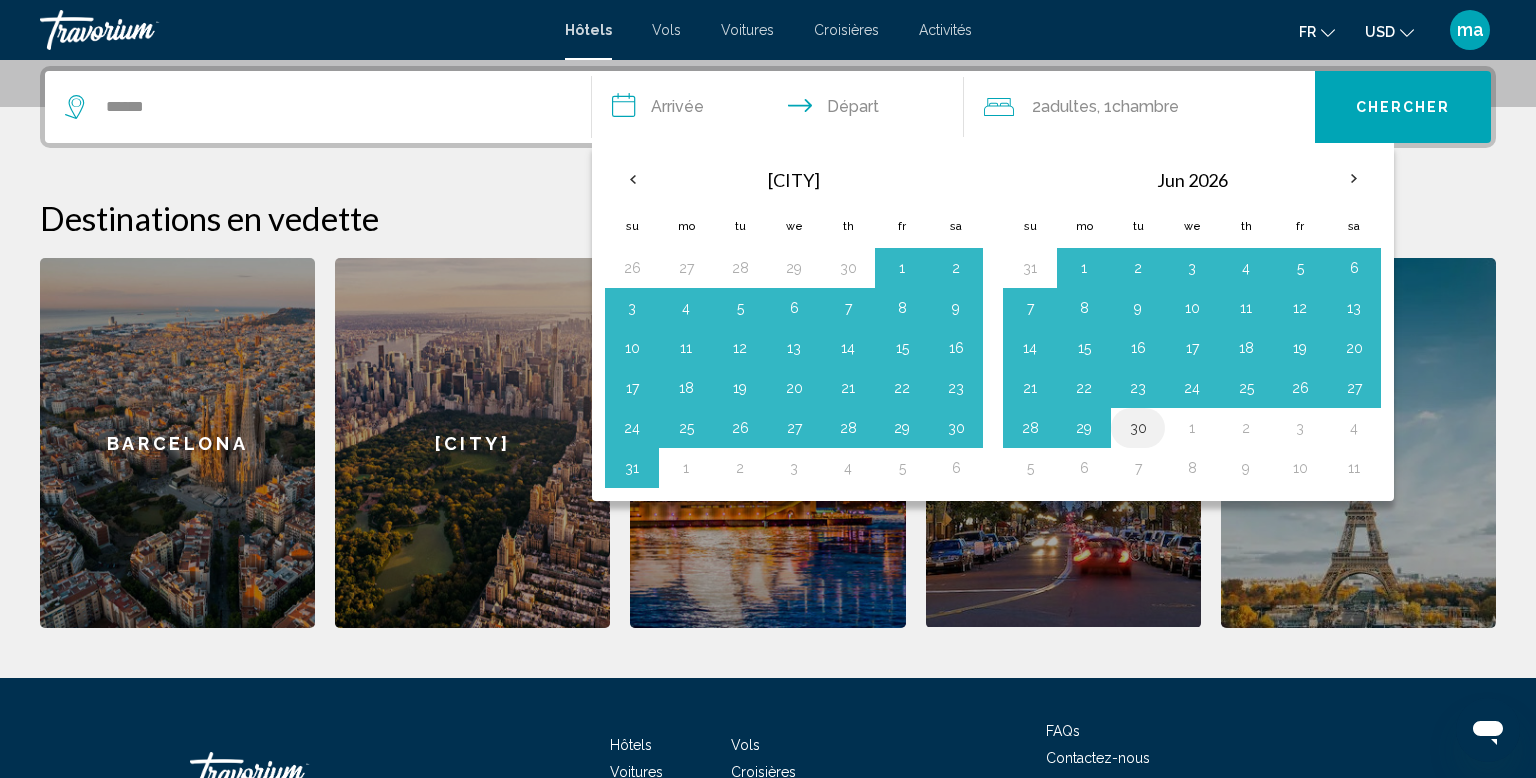 click on "30" at bounding box center [1138, 428] 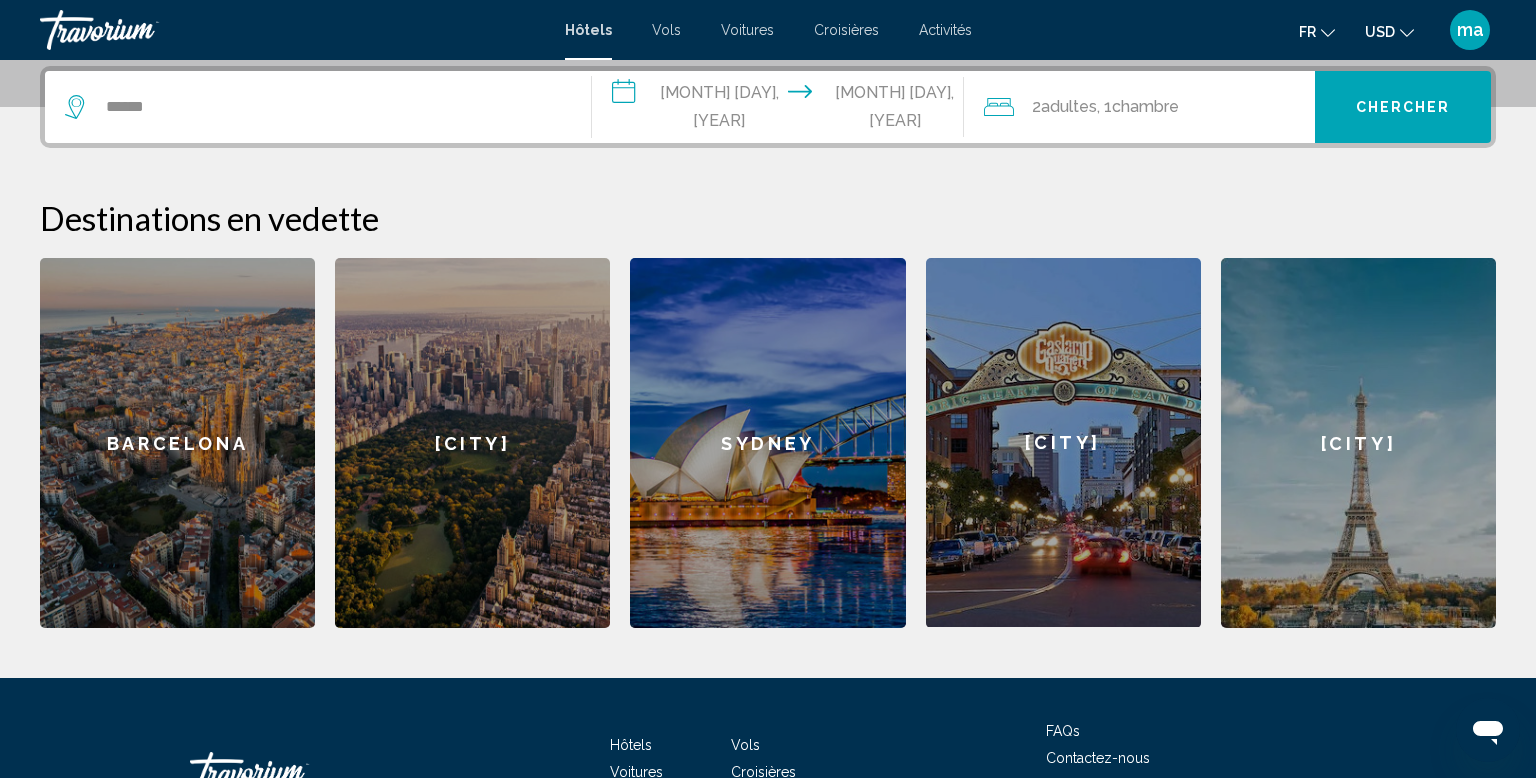 click on "Chambre" at bounding box center [1145, 106] 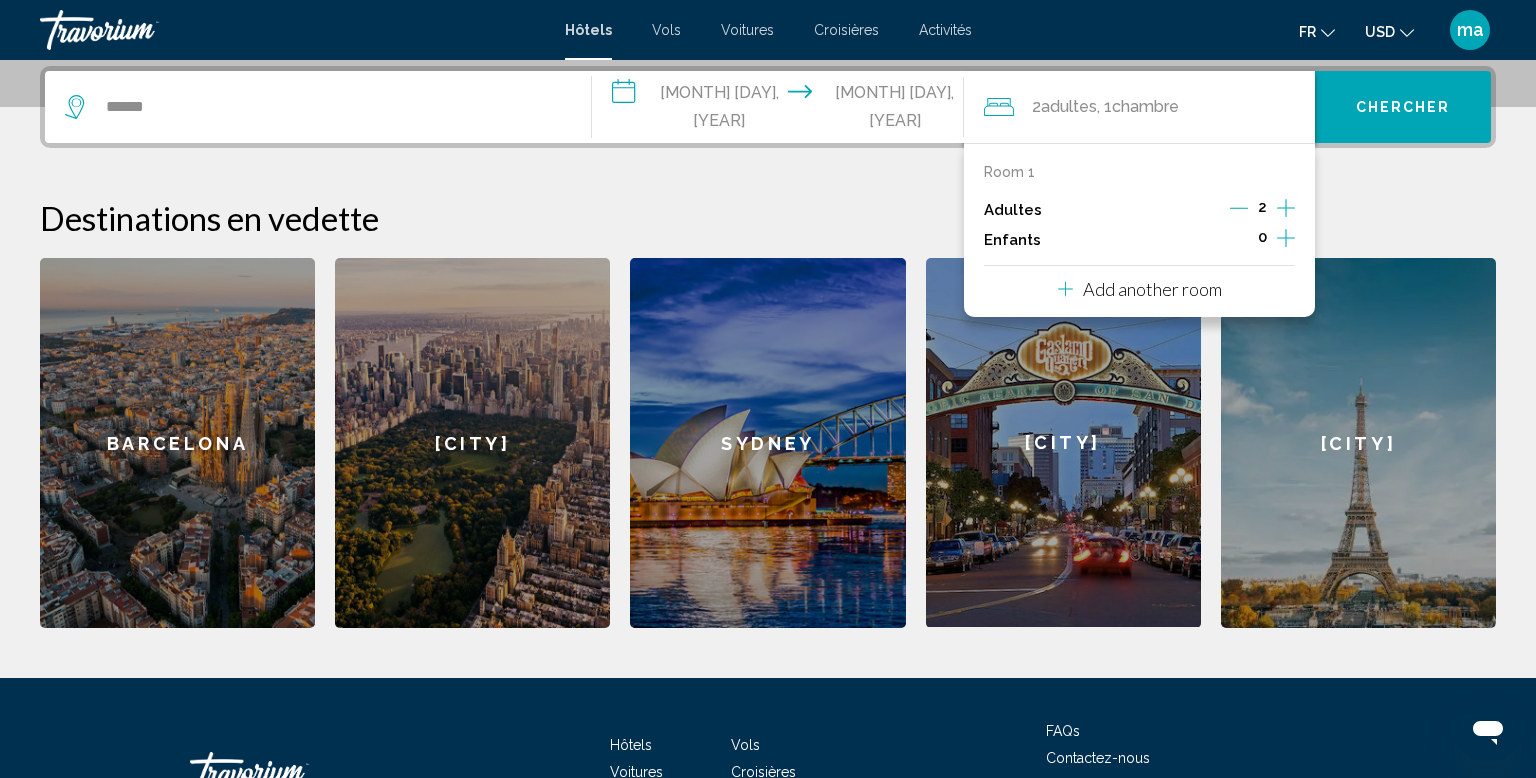 click at bounding box center (1239, 208) 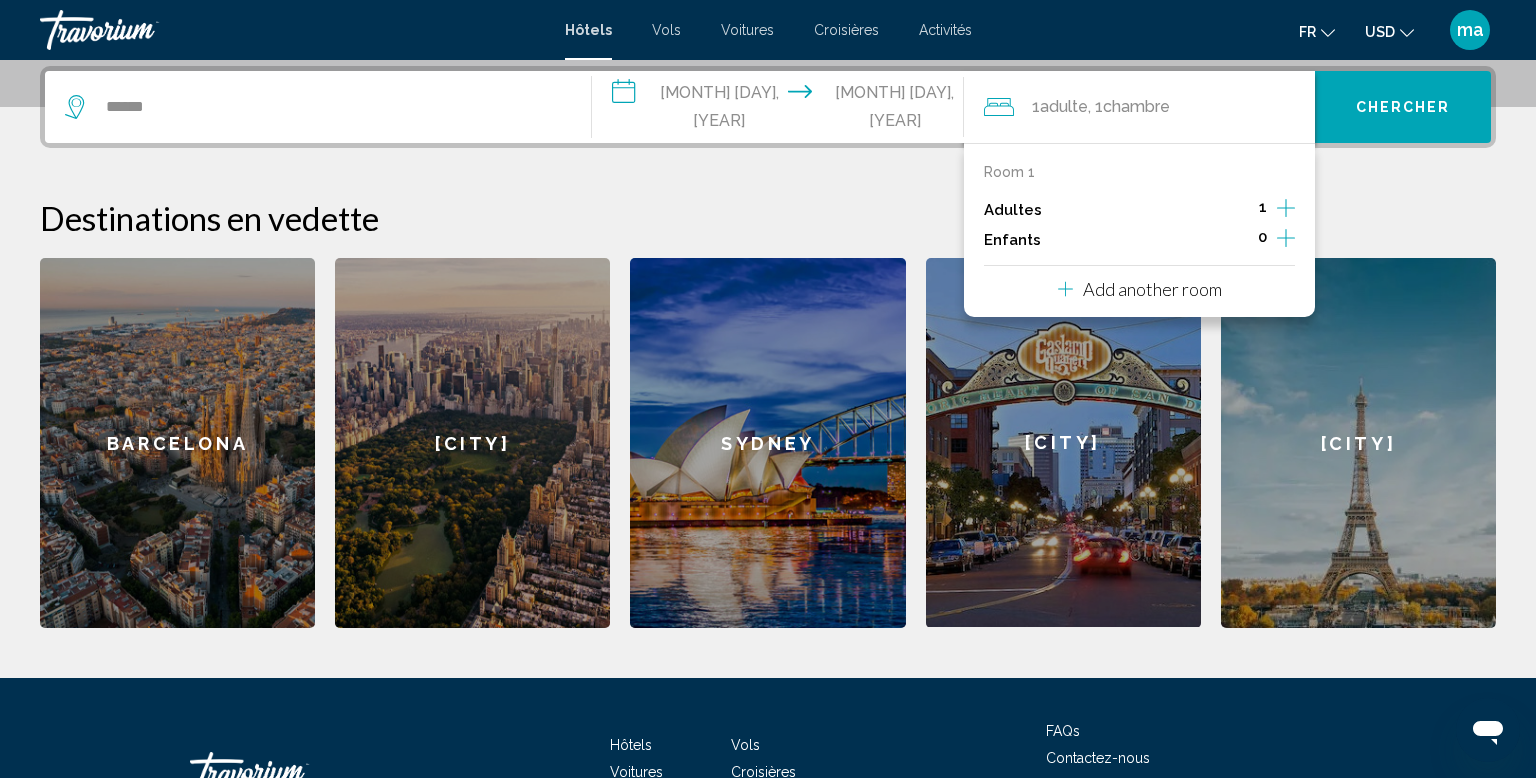 click on "Chercher" at bounding box center [1403, 107] 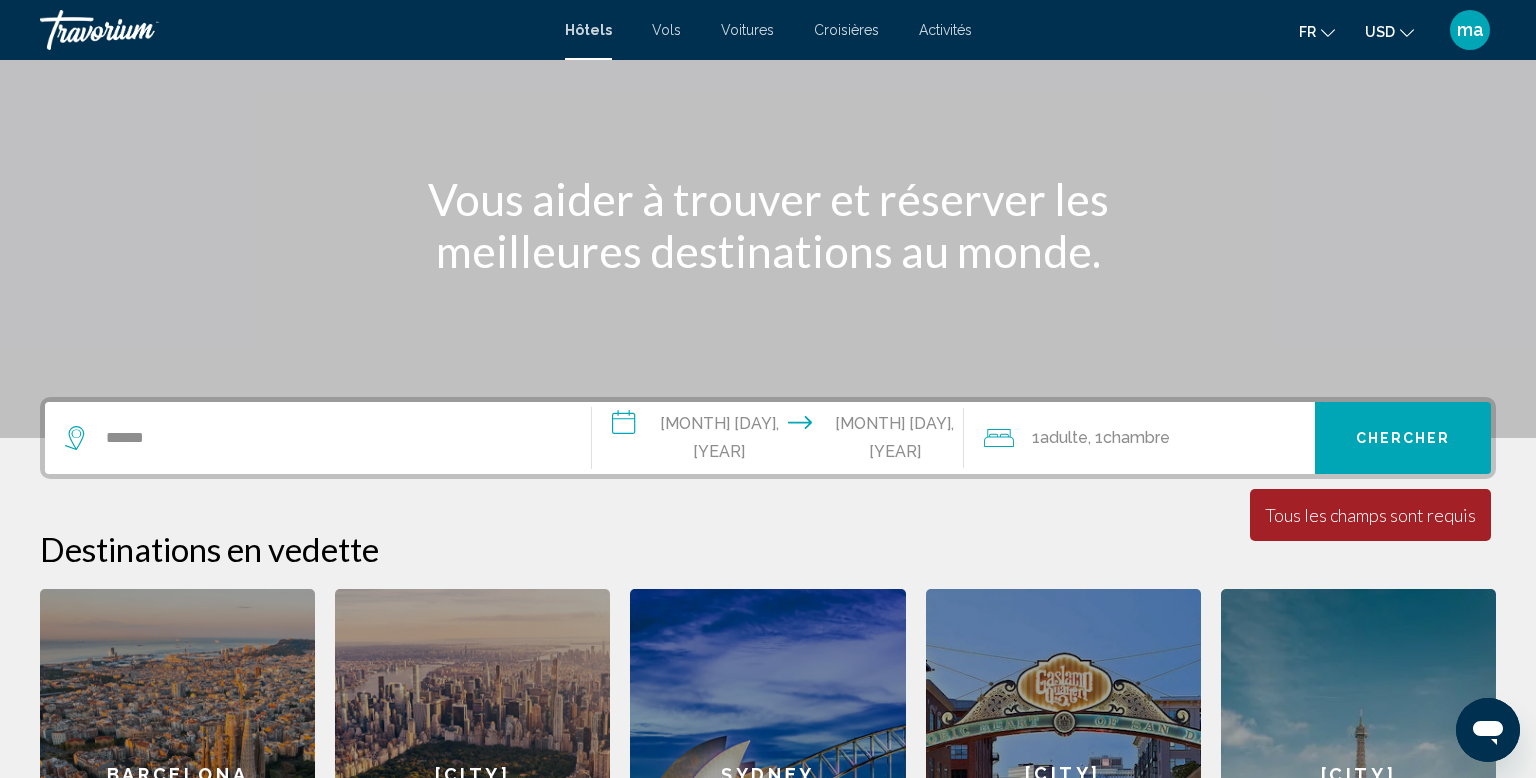 scroll, scrollTop: 166, scrollLeft: 0, axis: vertical 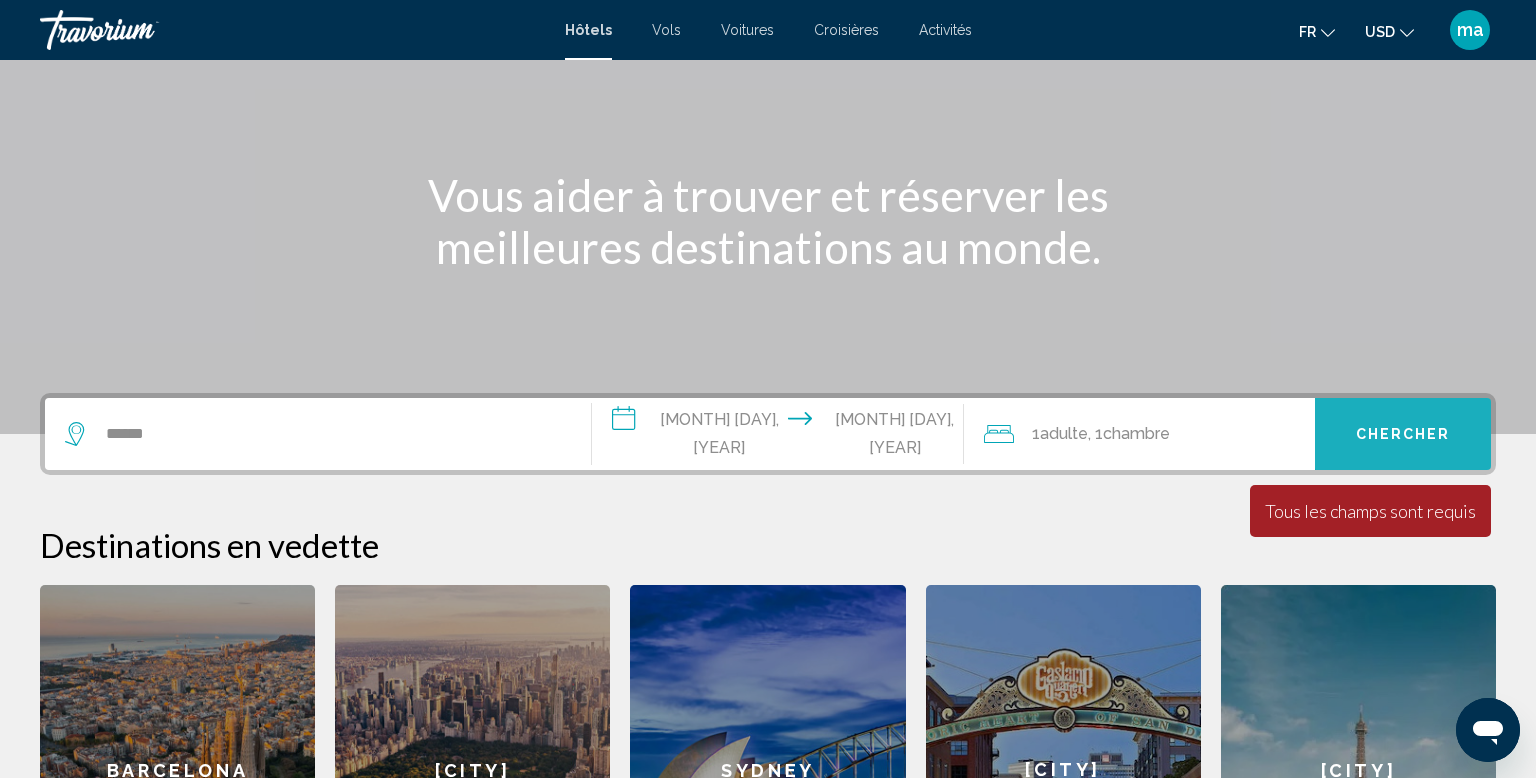 click on "Chercher" at bounding box center [1403, 435] 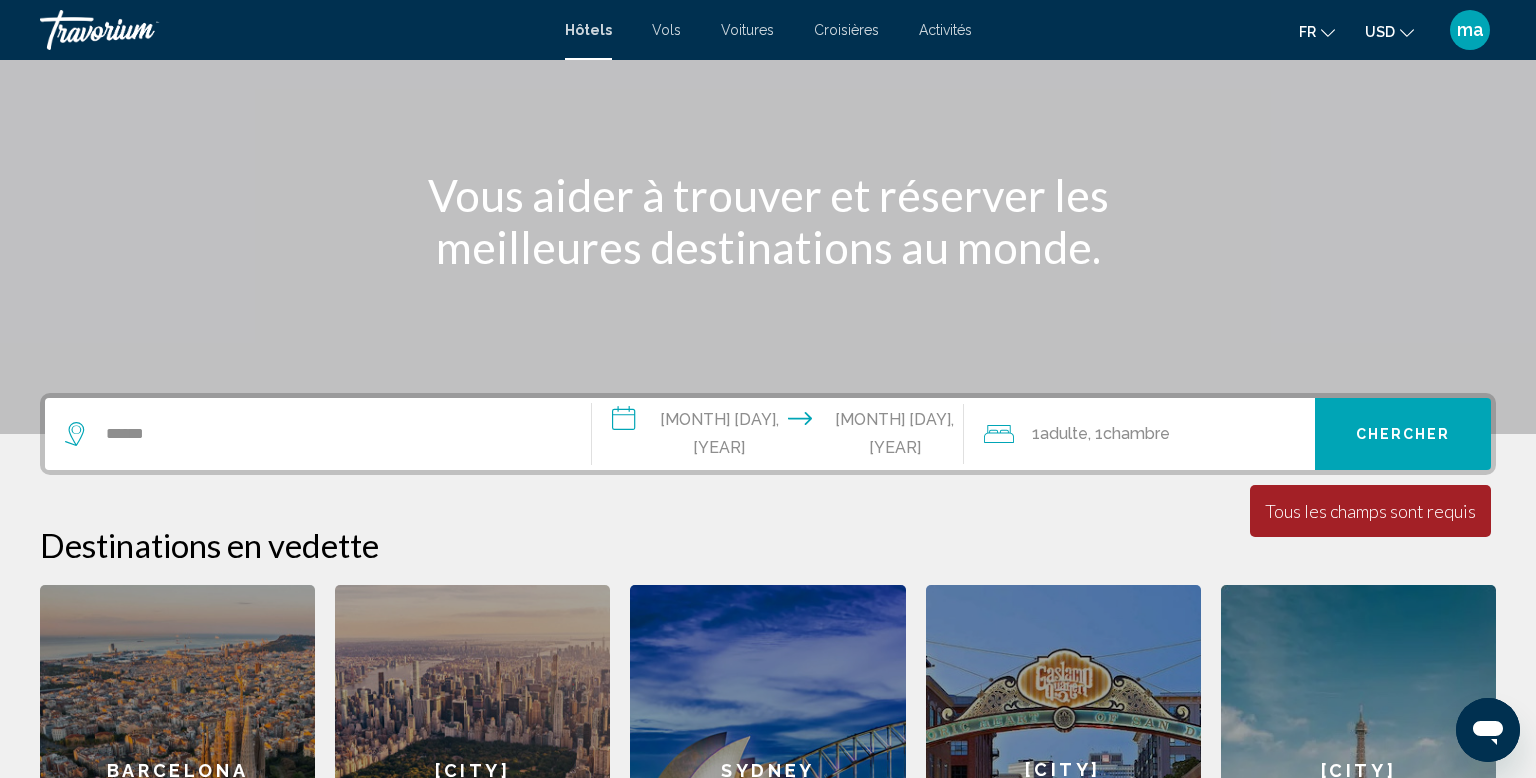 click on "Chercher" at bounding box center (1403, 434) 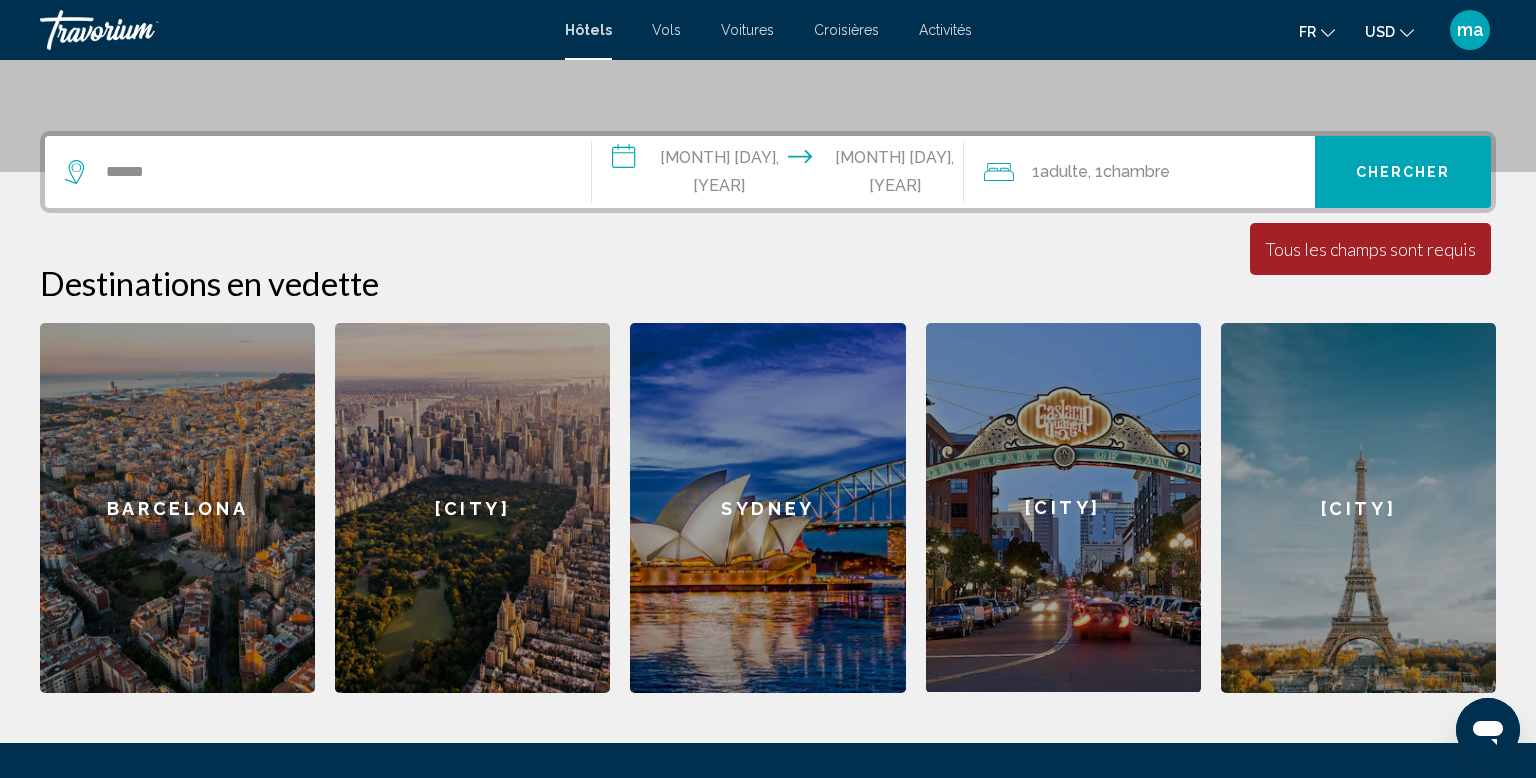 scroll, scrollTop: 493, scrollLeft: 0, axis: vertical 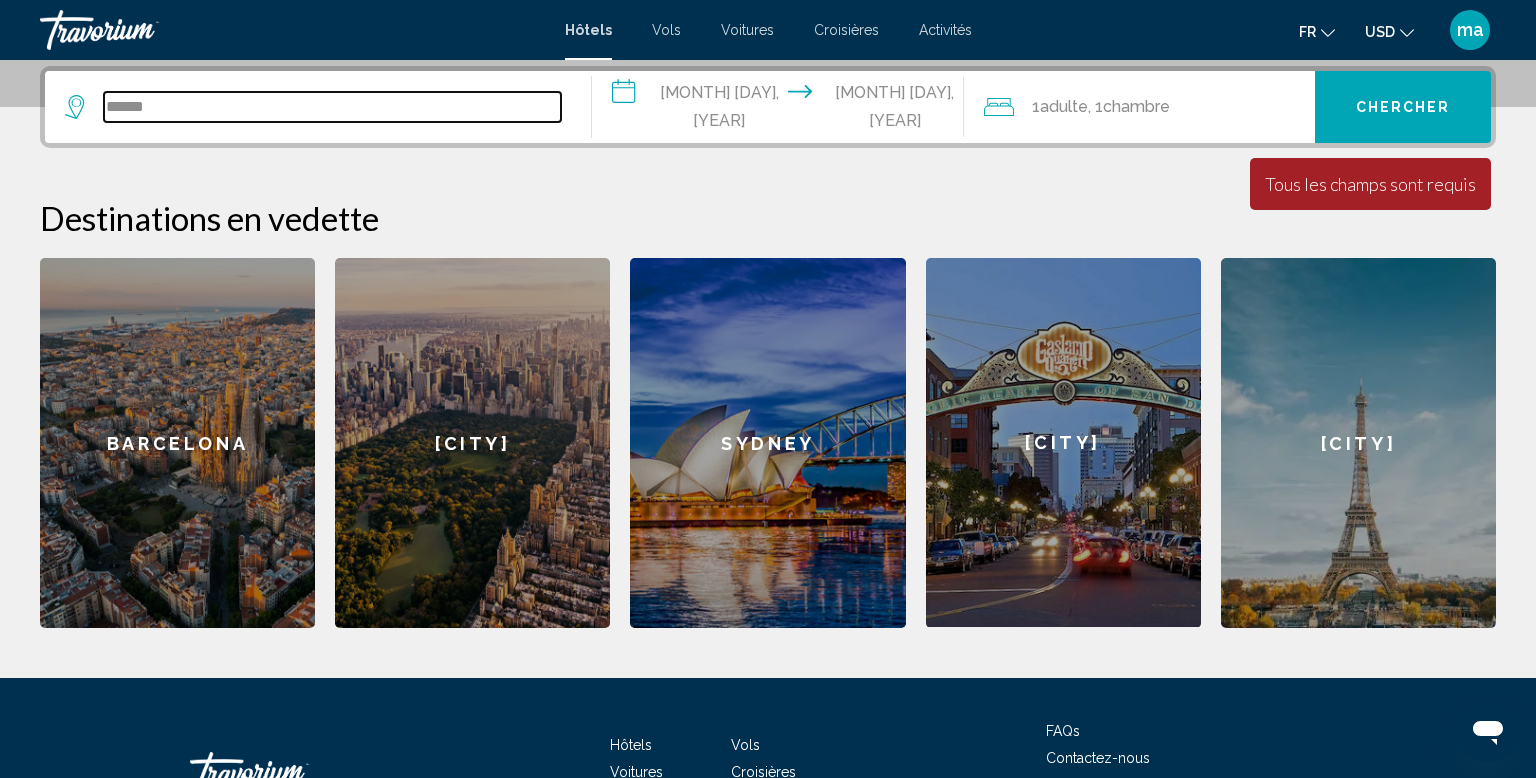 click on "*****" at bounding box center [332, 107] 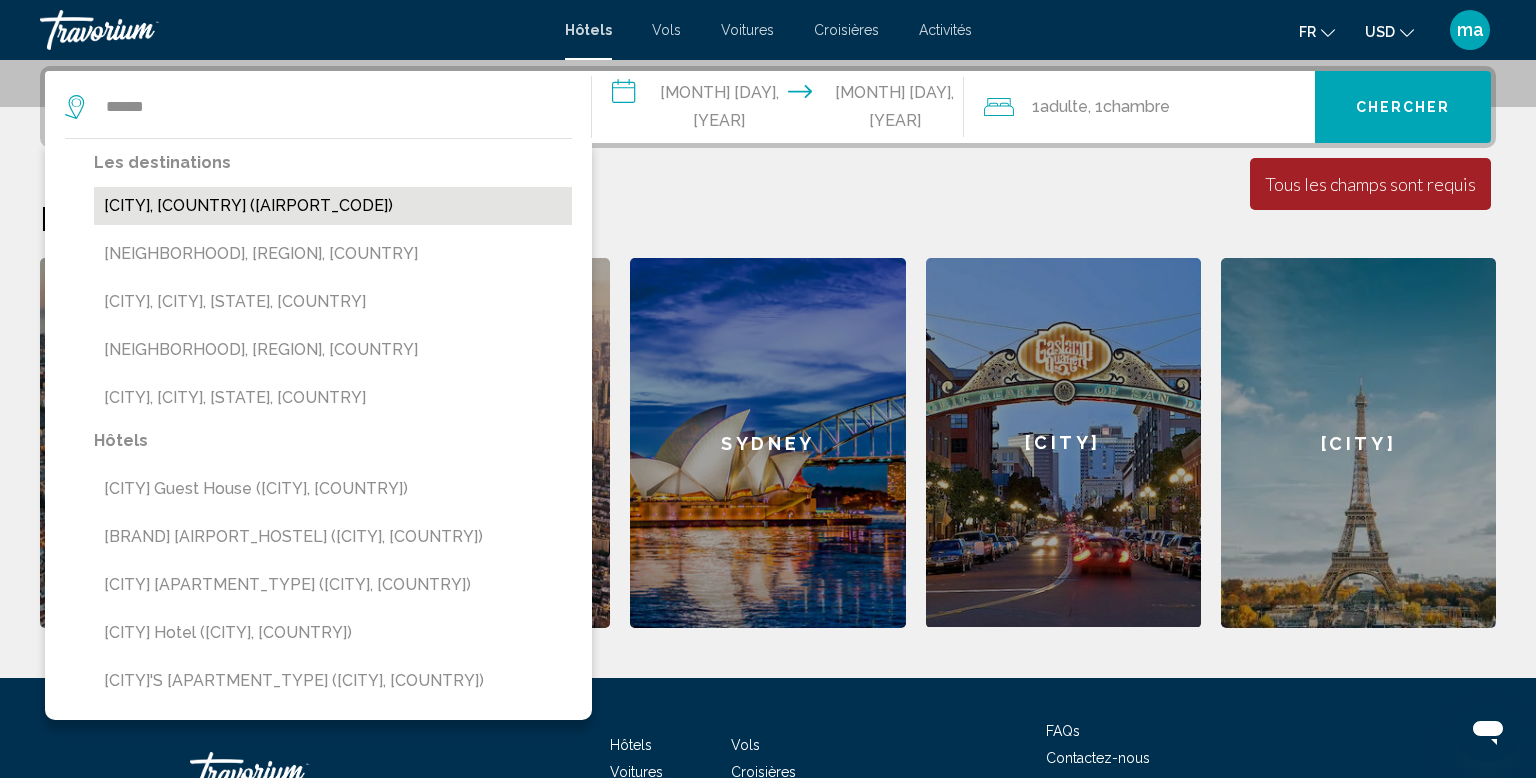 click on "Milan, Italy (MIL)" at bounding box center [333, 206] 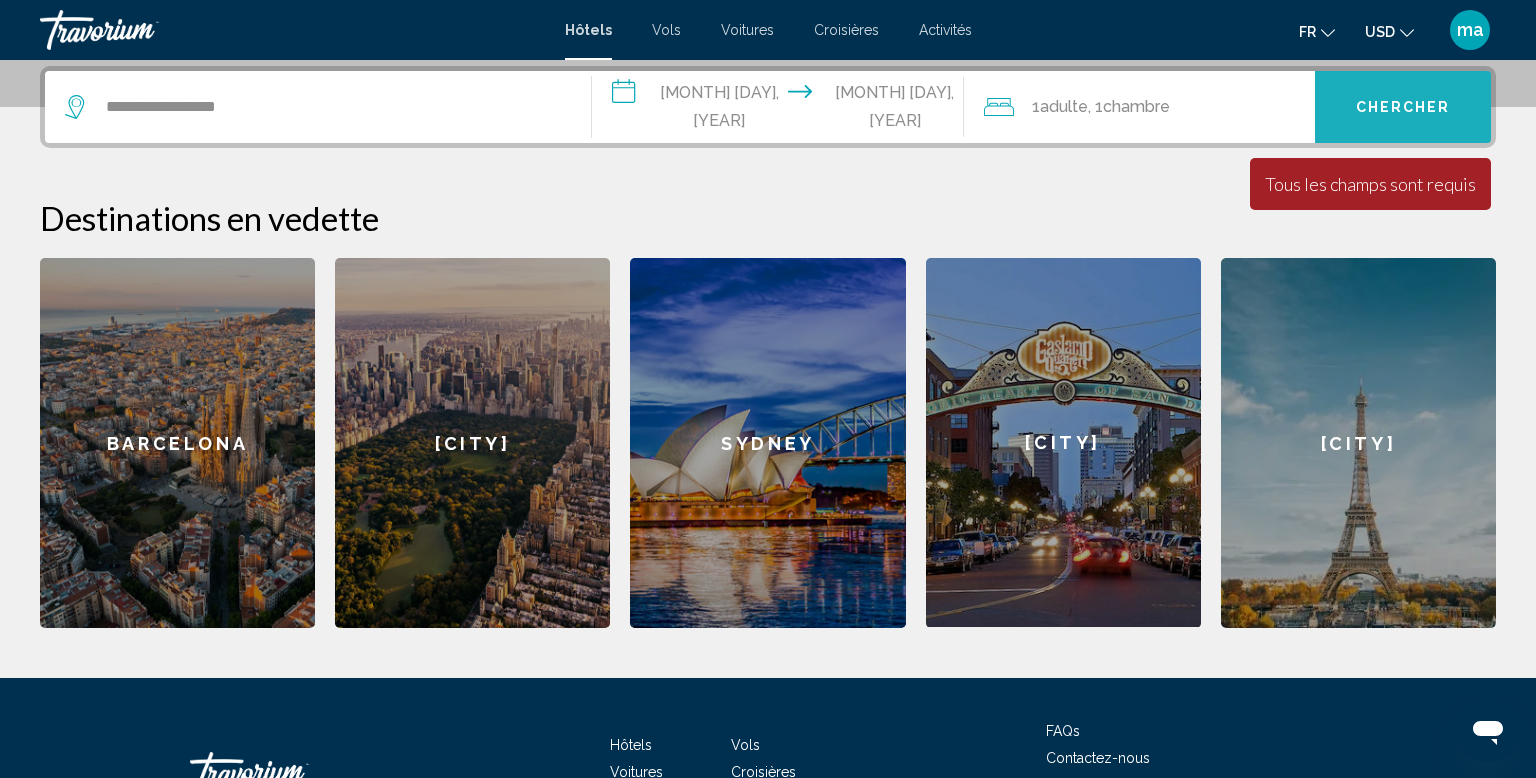 click on "Chercher" at bounding box center (1403, 107) 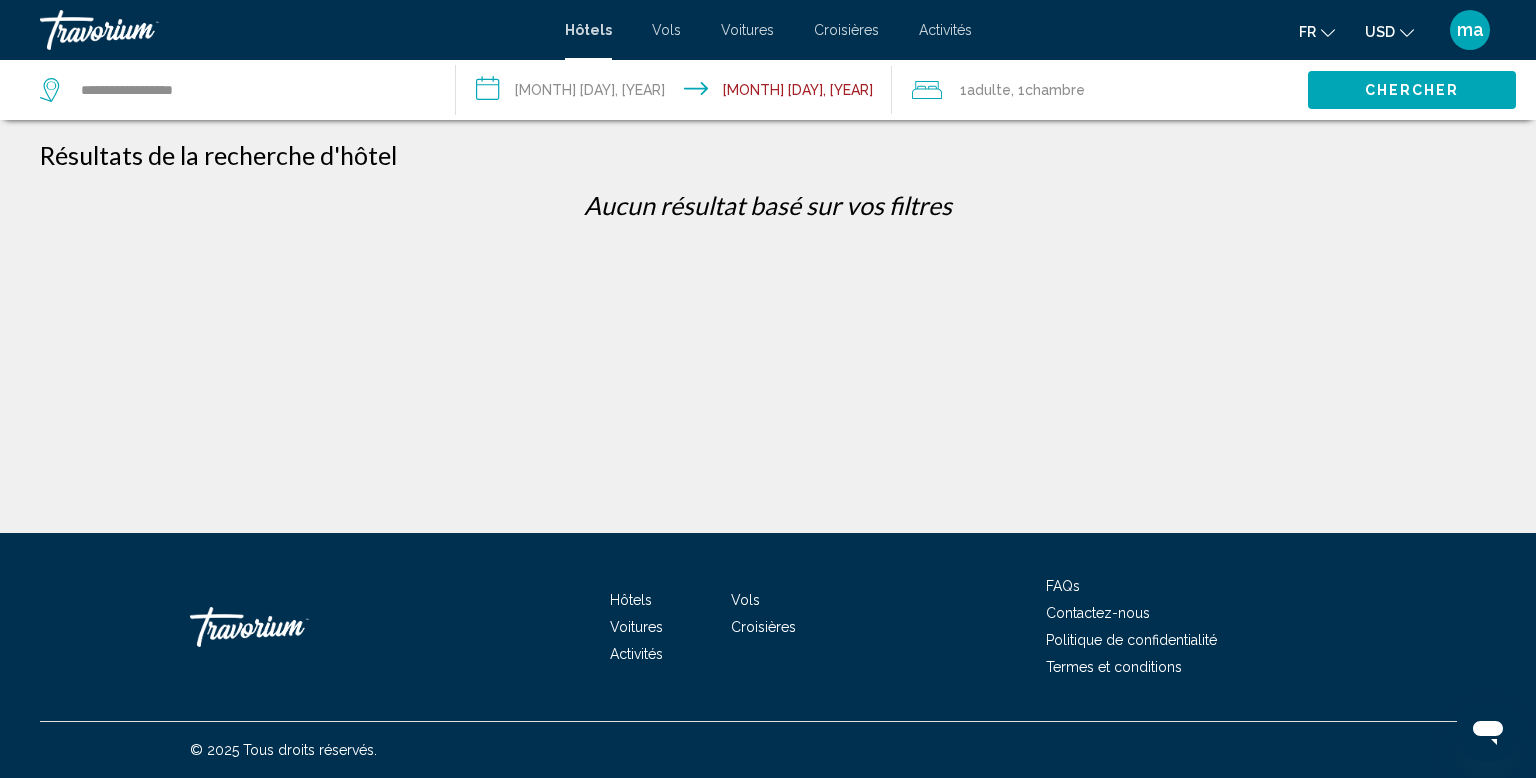 scroll, scrollTop: 0, scrollLeft: 0, axis: both 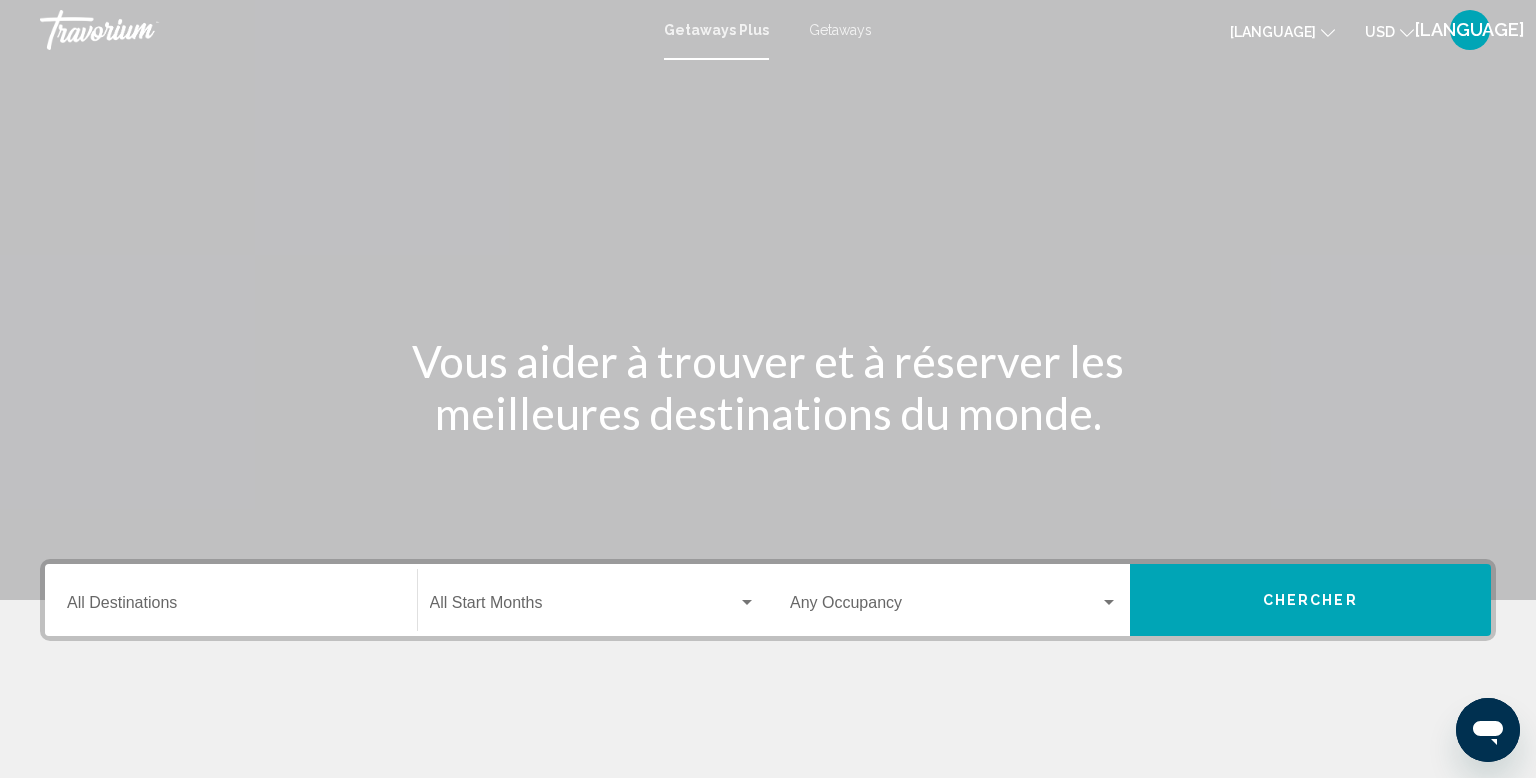 click on "Destination All Destinations" at bounding box center [231, 607] 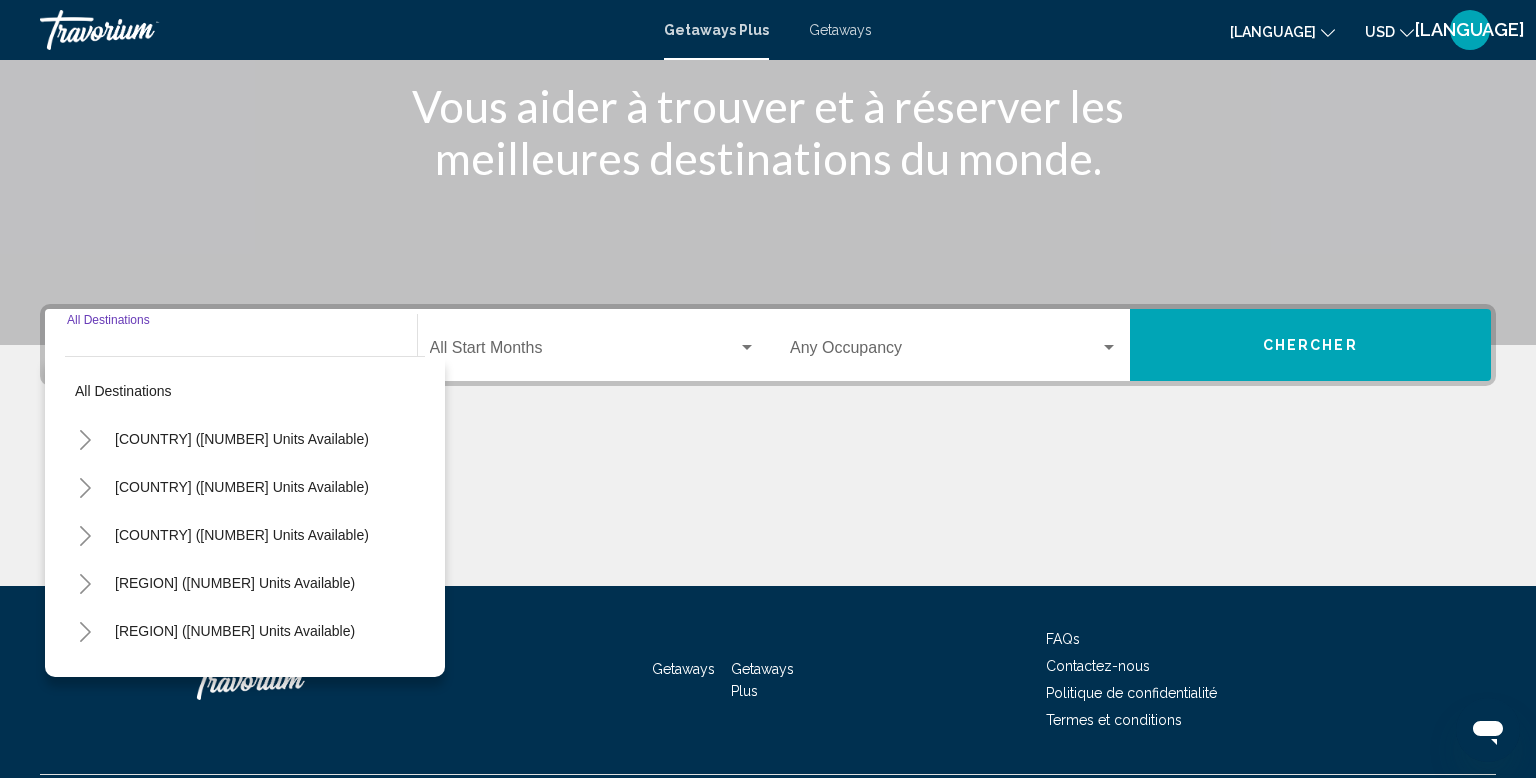 scroll, scrollTop: 308, scrollLeft: 0, axis: vertical 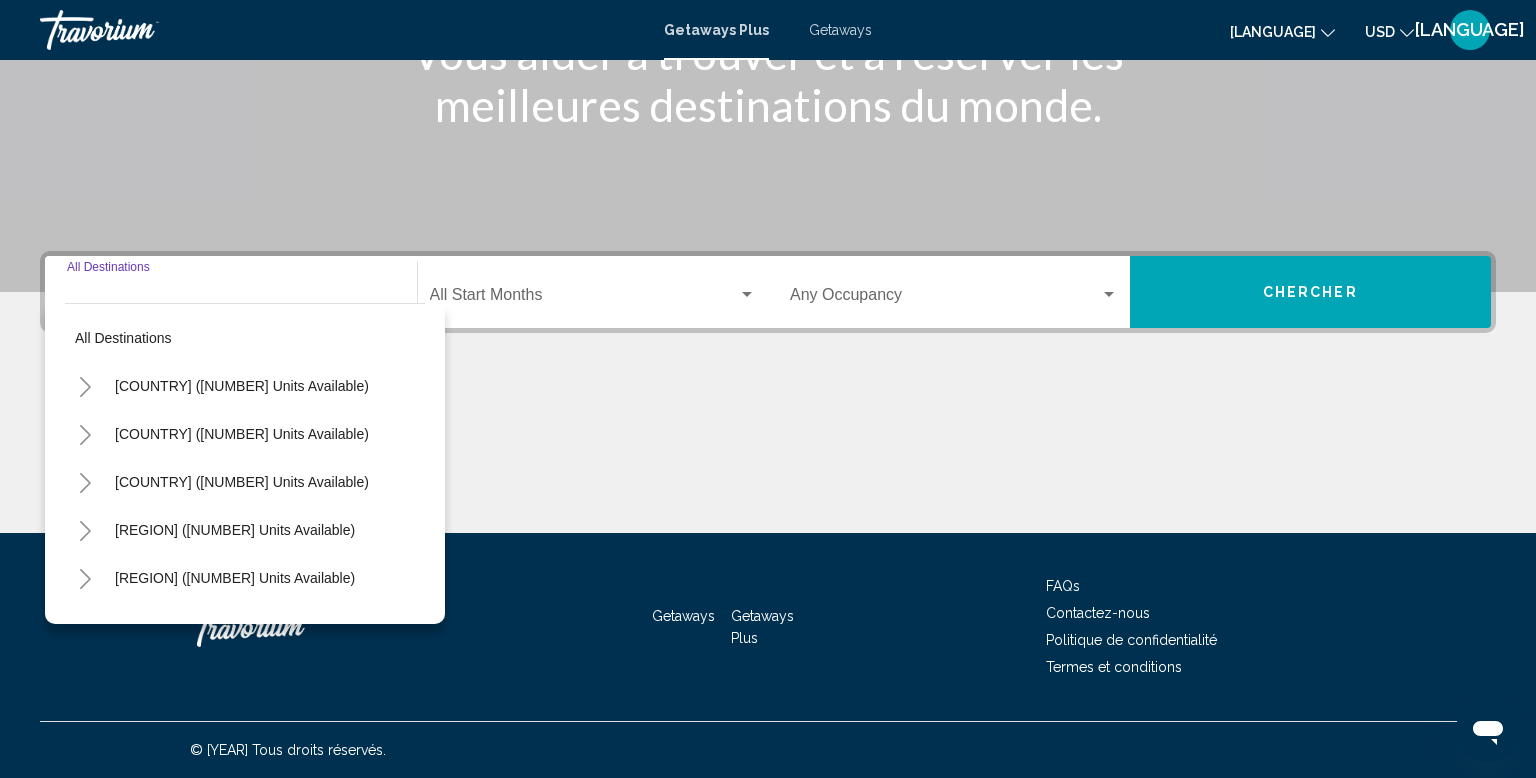 click at bounding box center [85, 579] 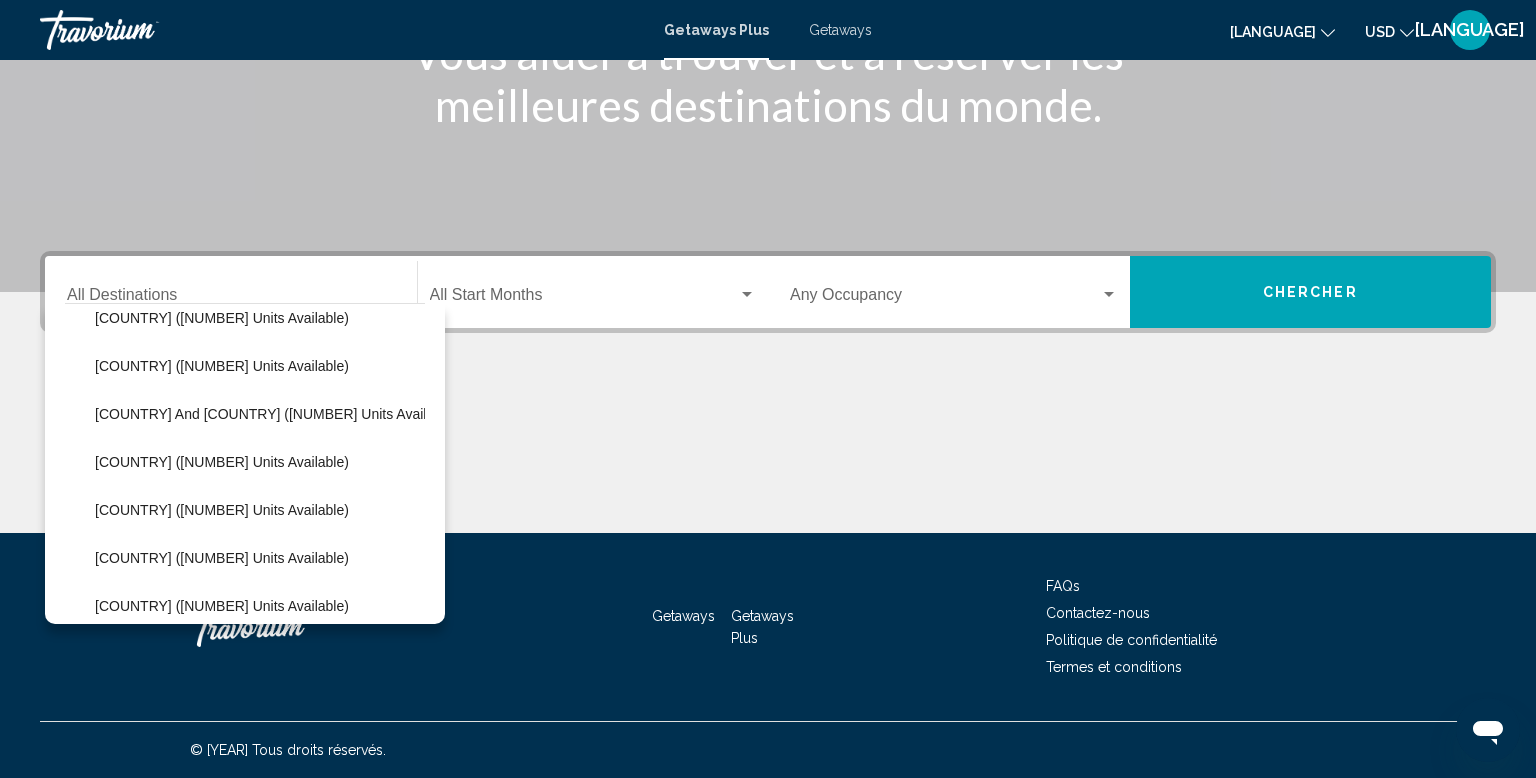 scroll, scrollTop: 404, scrollLeft: 0, axis: vertical 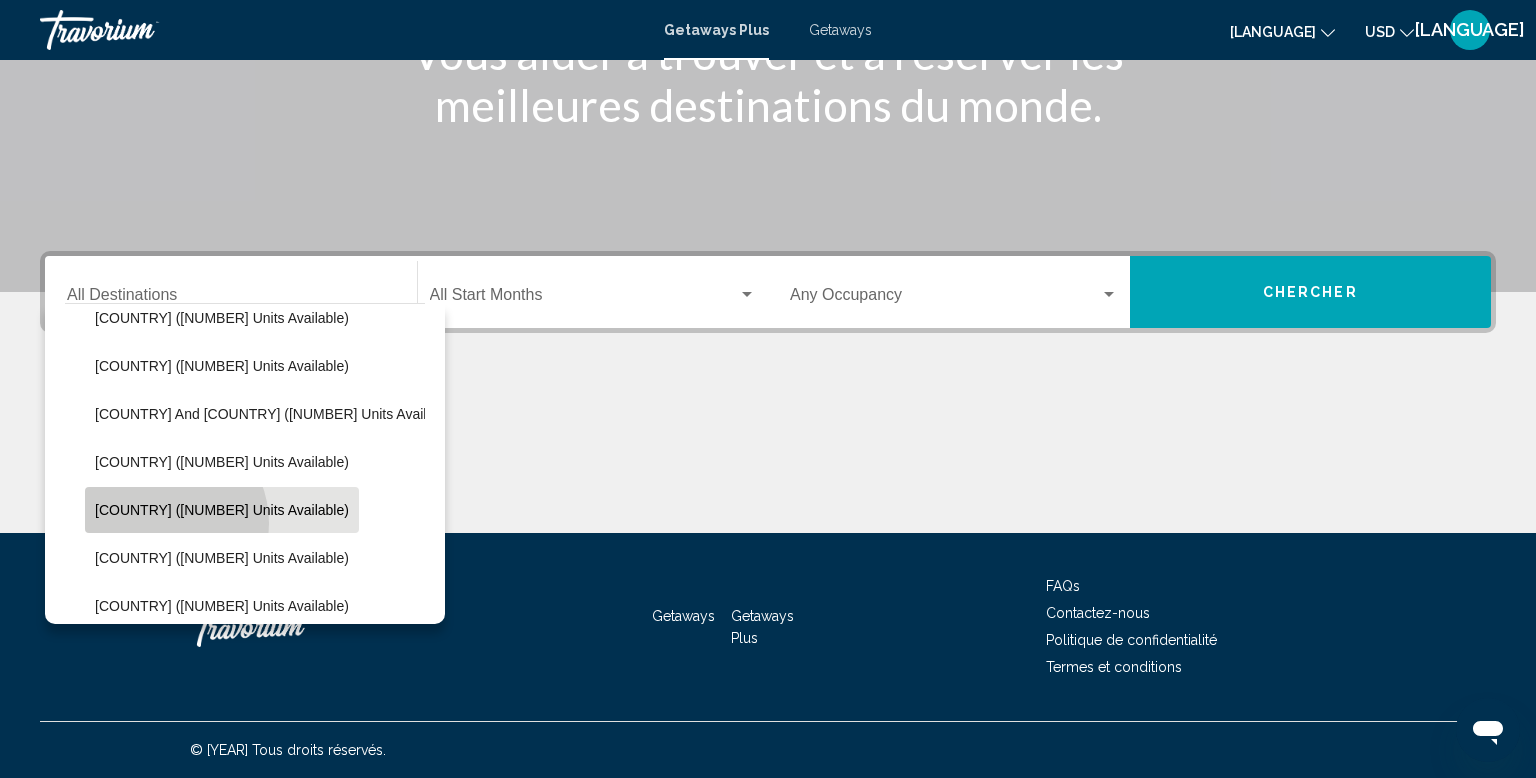 click on "[COUNTRY] ([NUMBER] units available)" at bounding box center [222, 510] 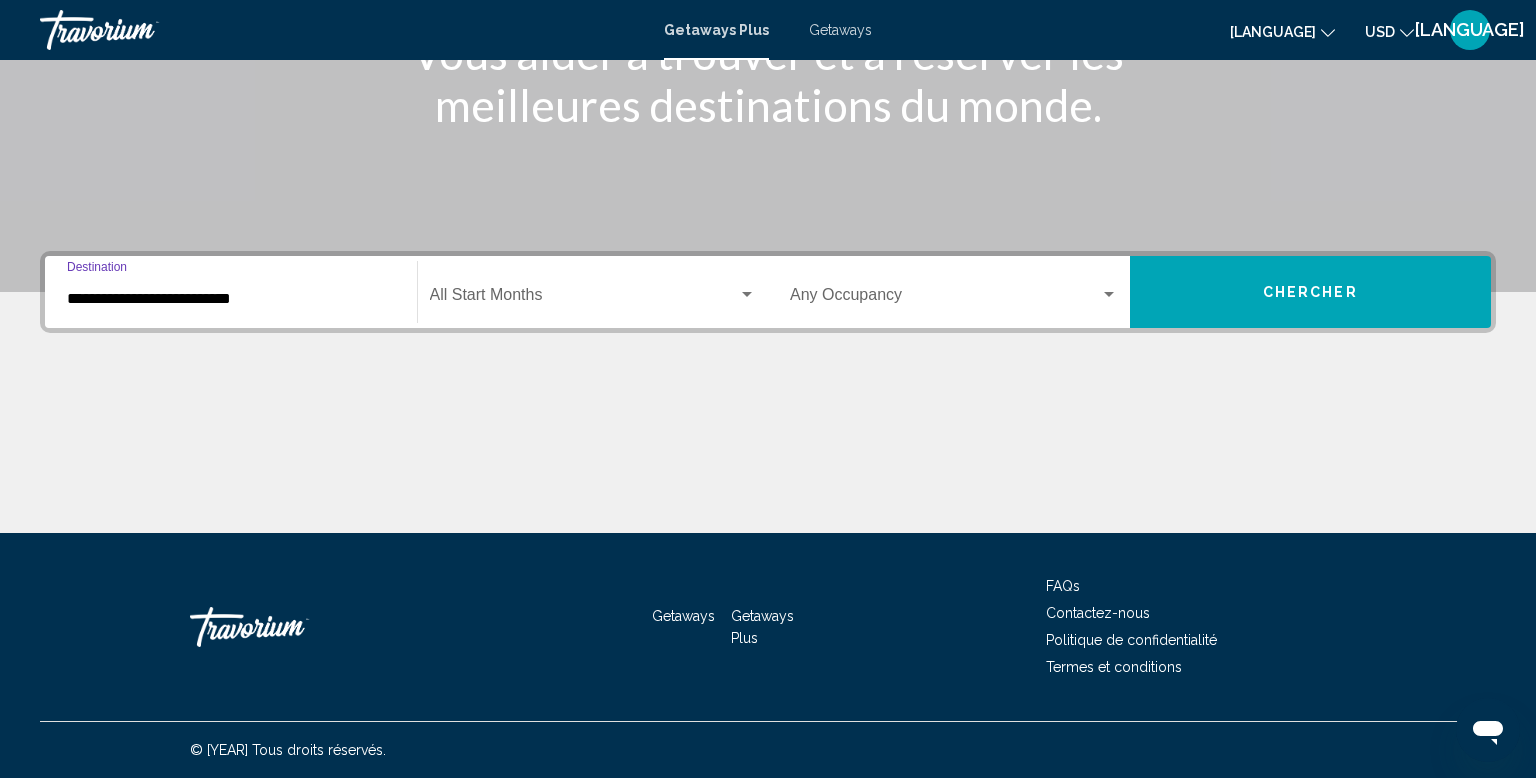 click at bounding box center (584, 299) 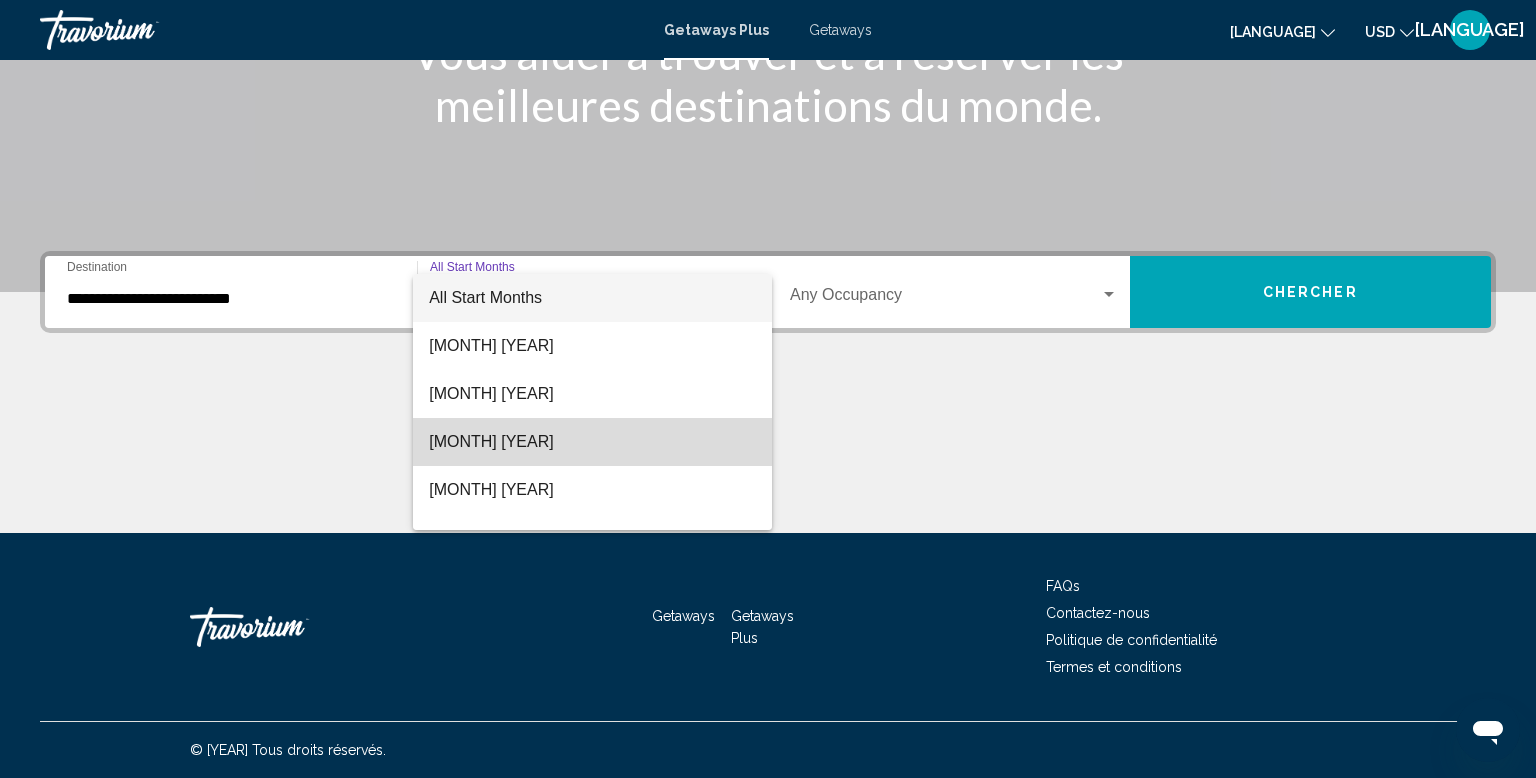 click on "[MONTH] [YEAR]" at bounding box center [592, 442] 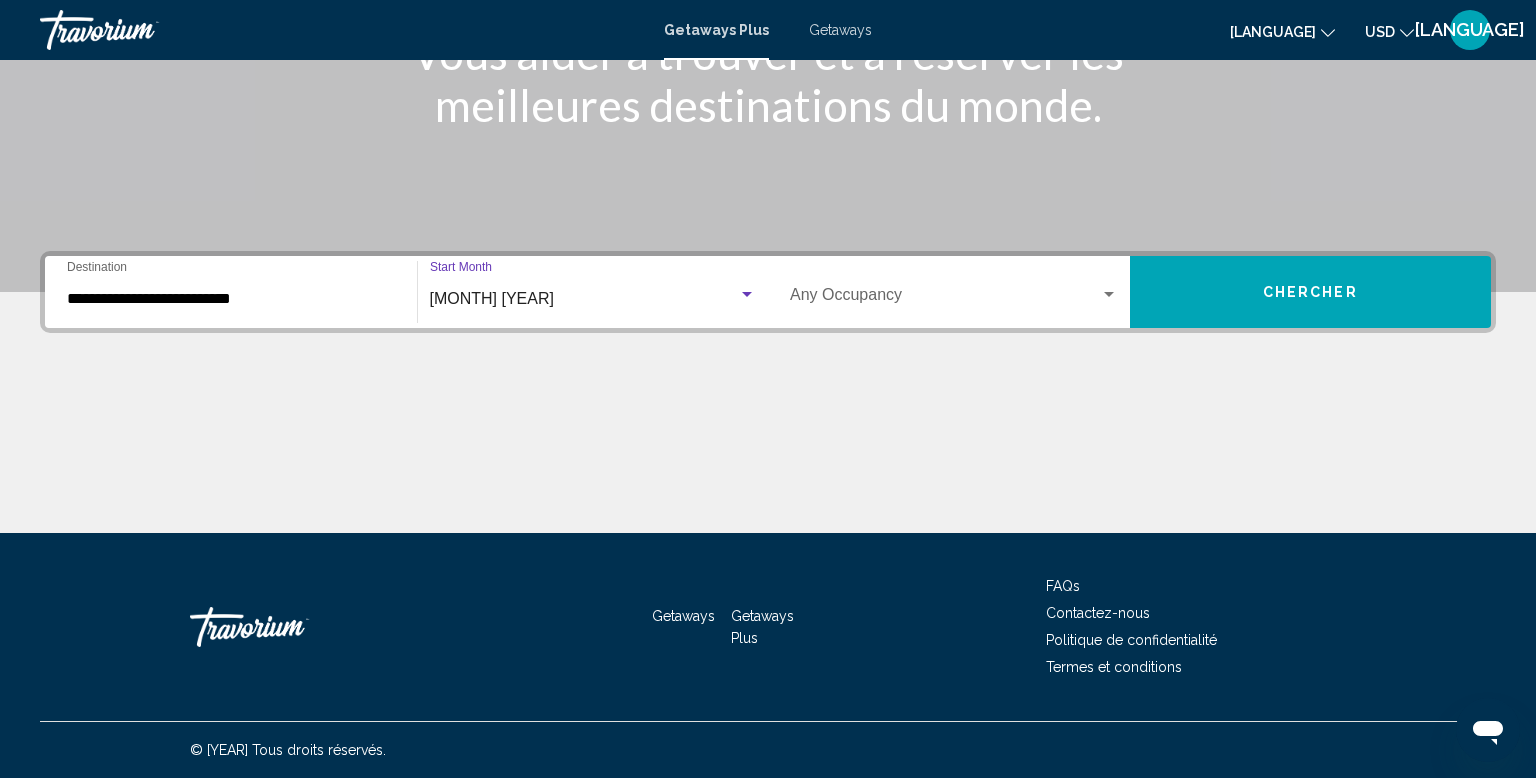 click at bounding box center [945, 299] 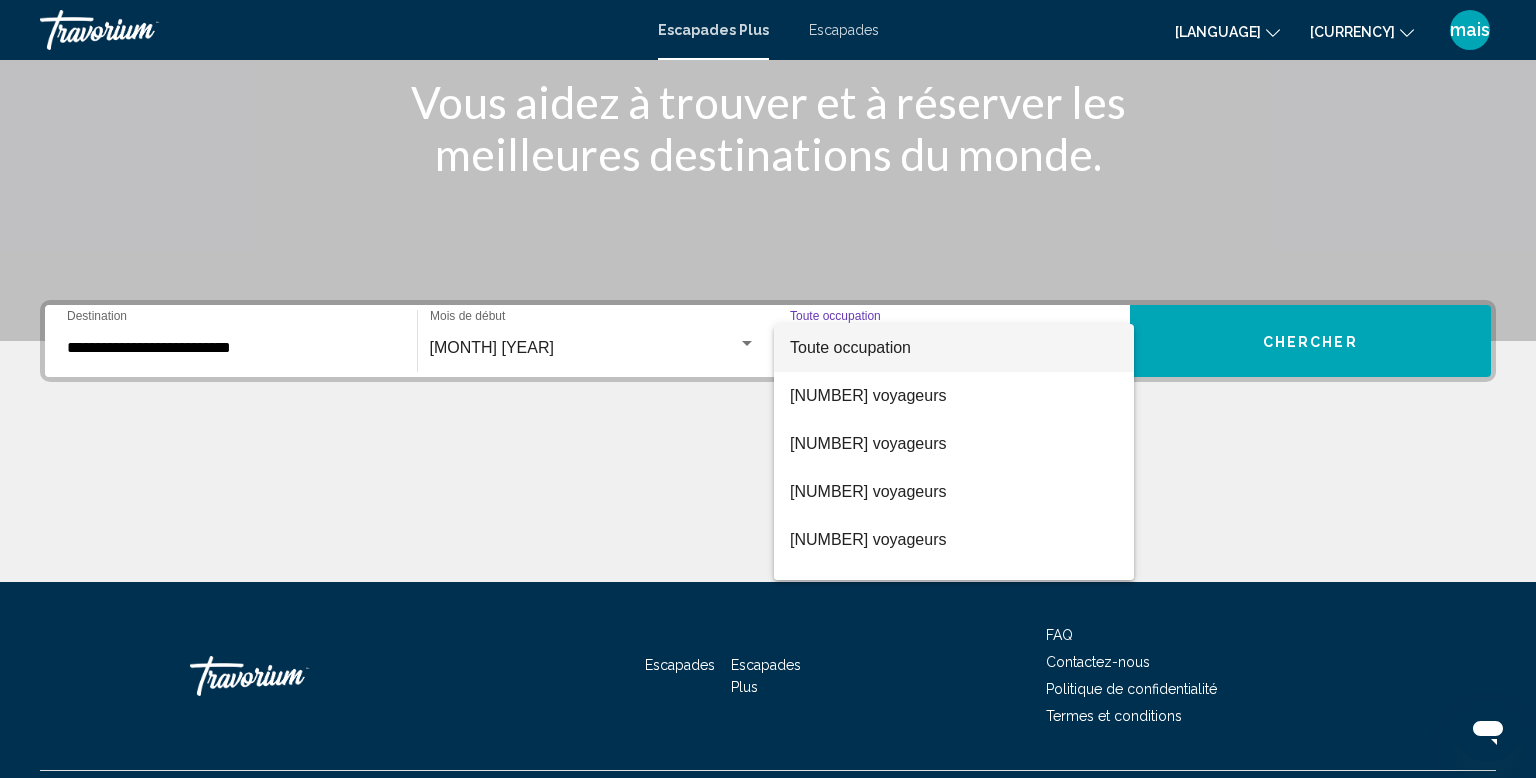 scroll, scrollTop: 258, scrollLeft: 0, axis: vertical 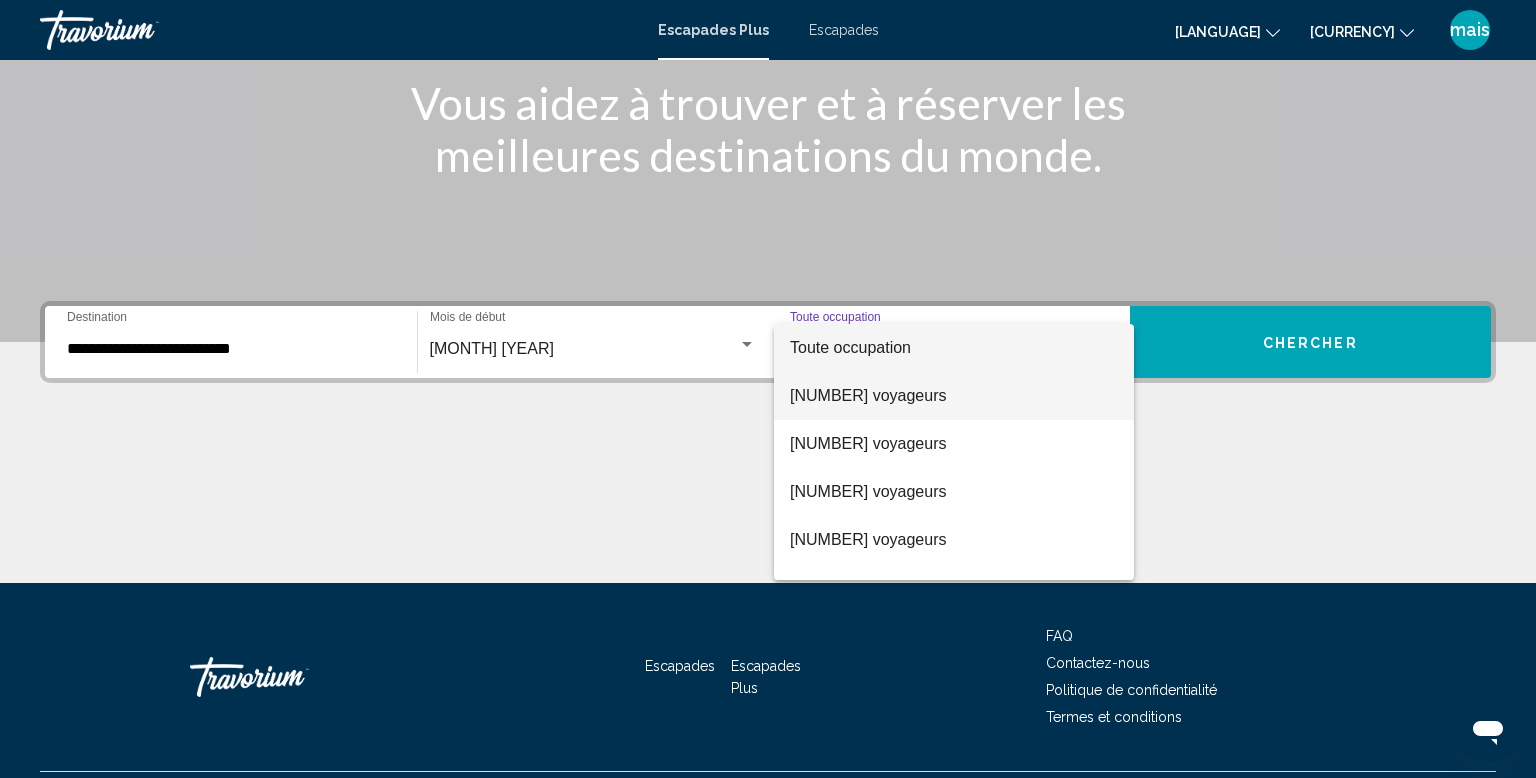 click on "[NUMBER] voyageurs" at bounding box center [868, 395] 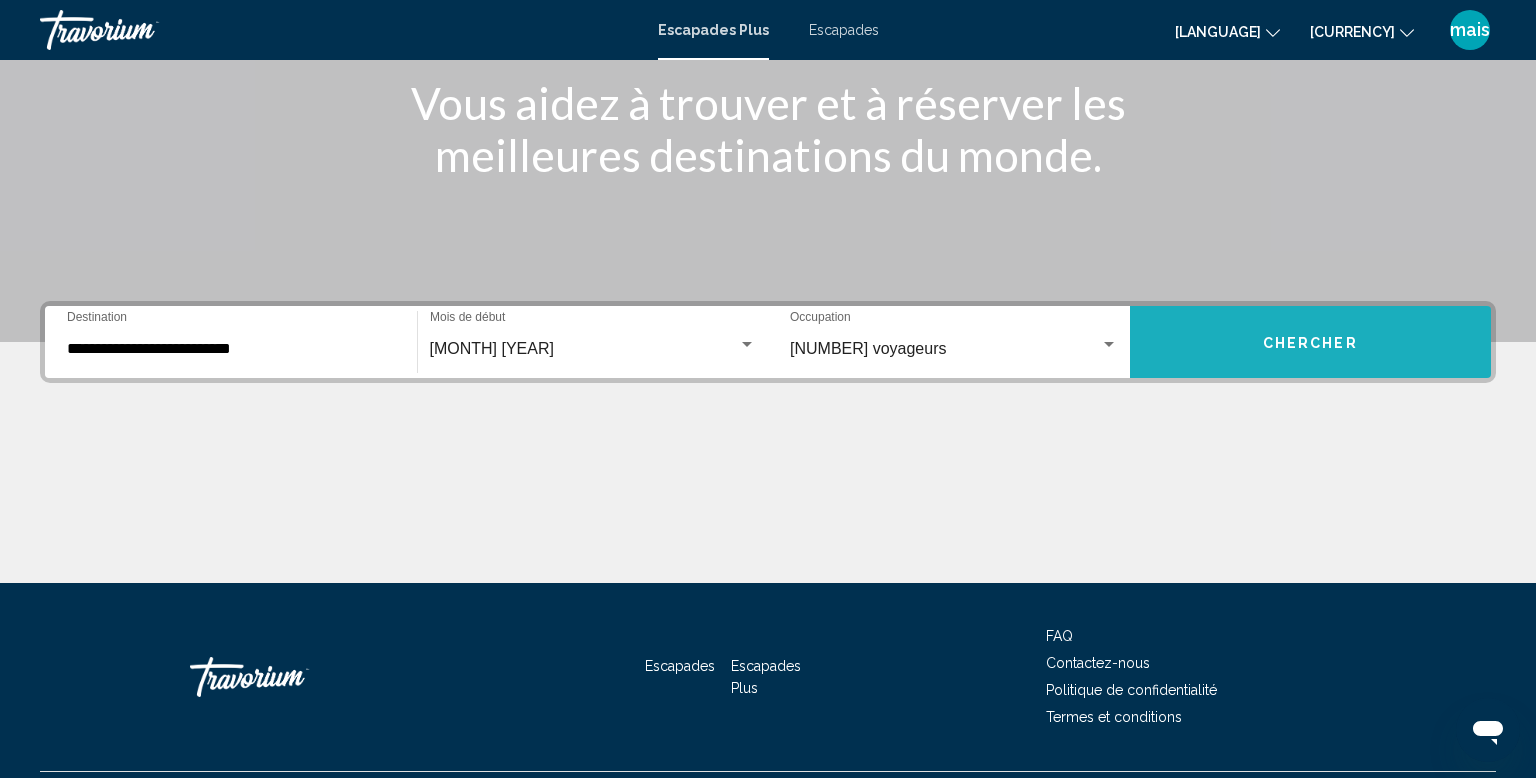 click on "Chercher" at bounding box center [1311, 342] 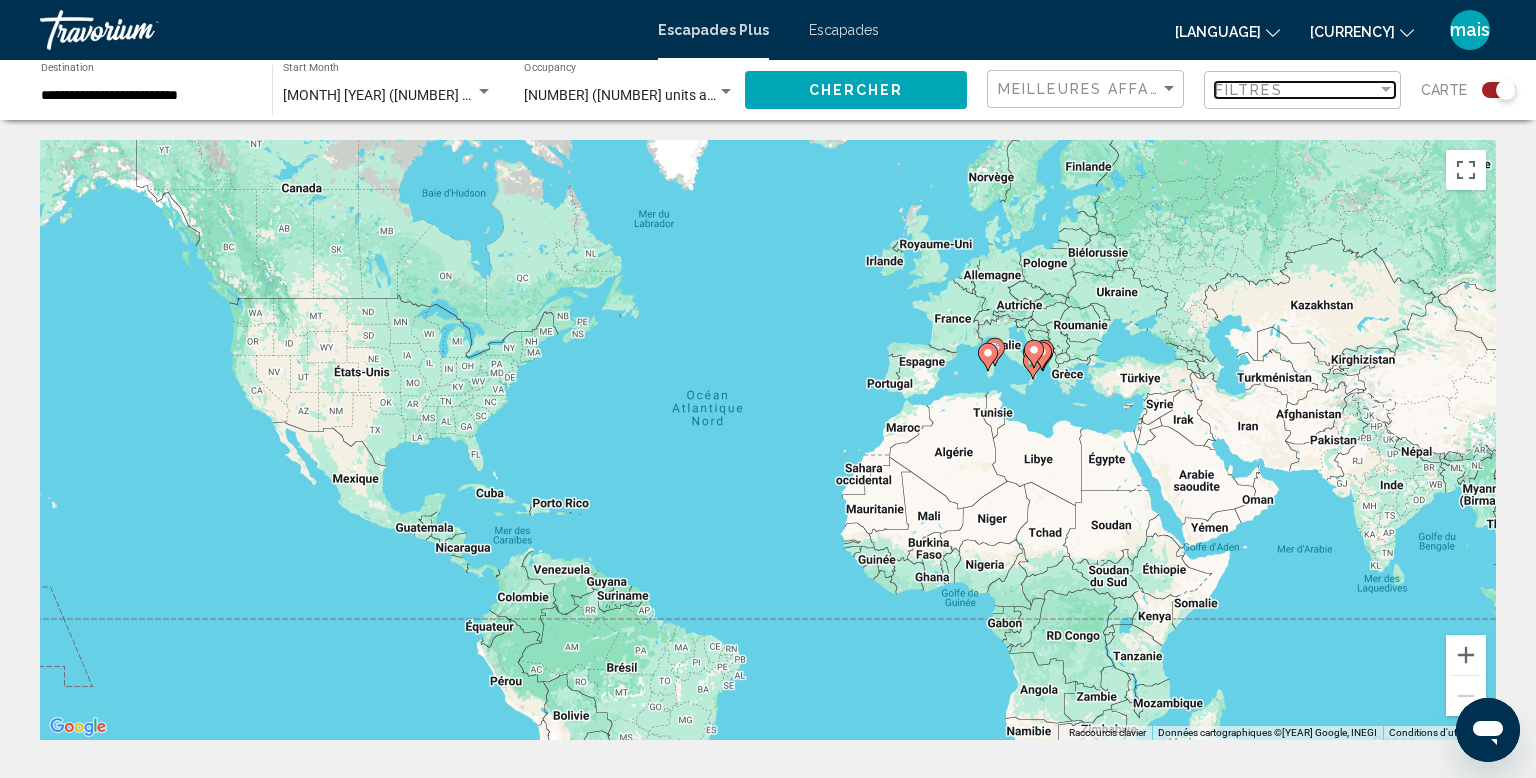click on "Filtres" at bounding box center (1249, 90) 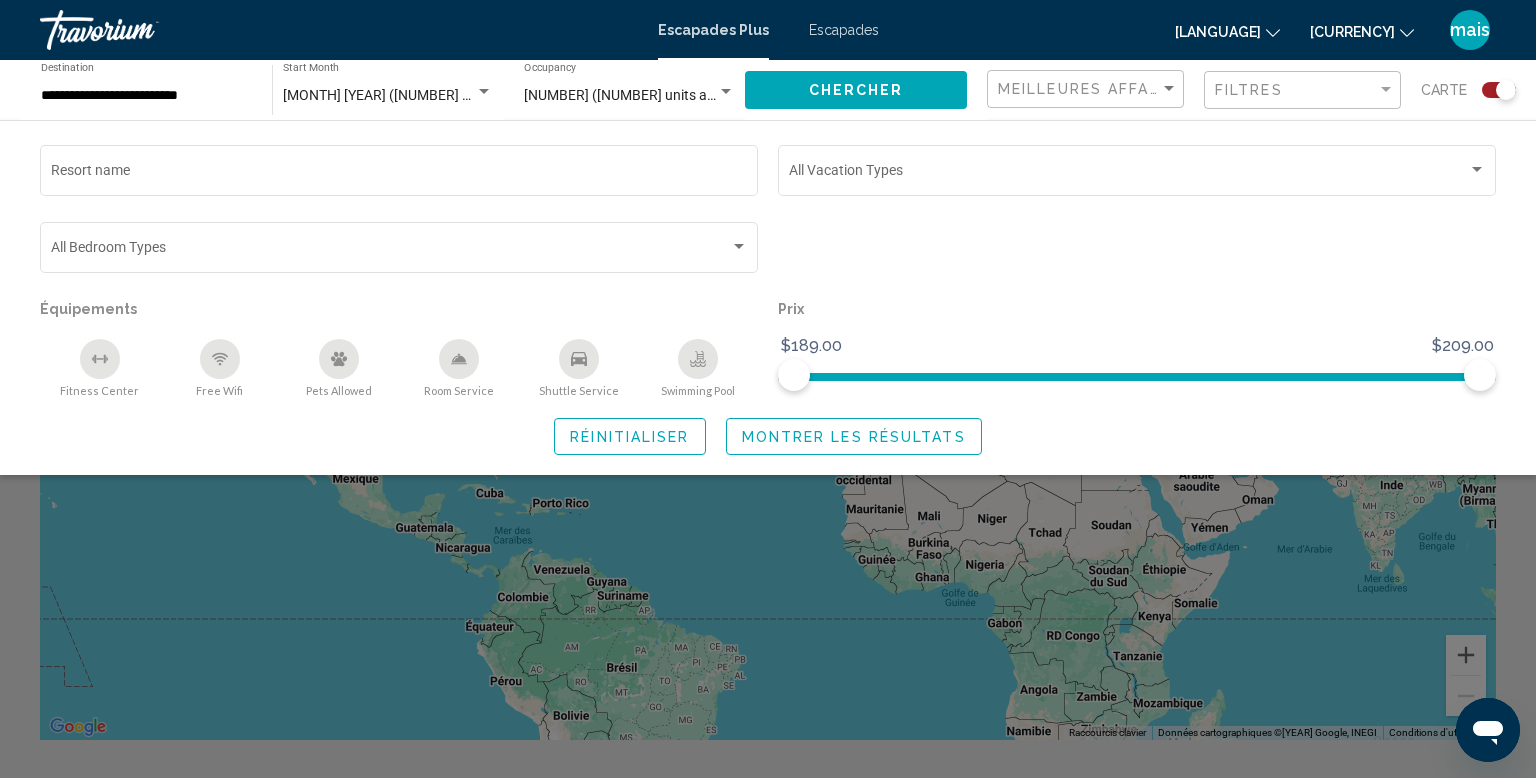 click on "Montrer les résultats" at bounding box center [854, 437] 